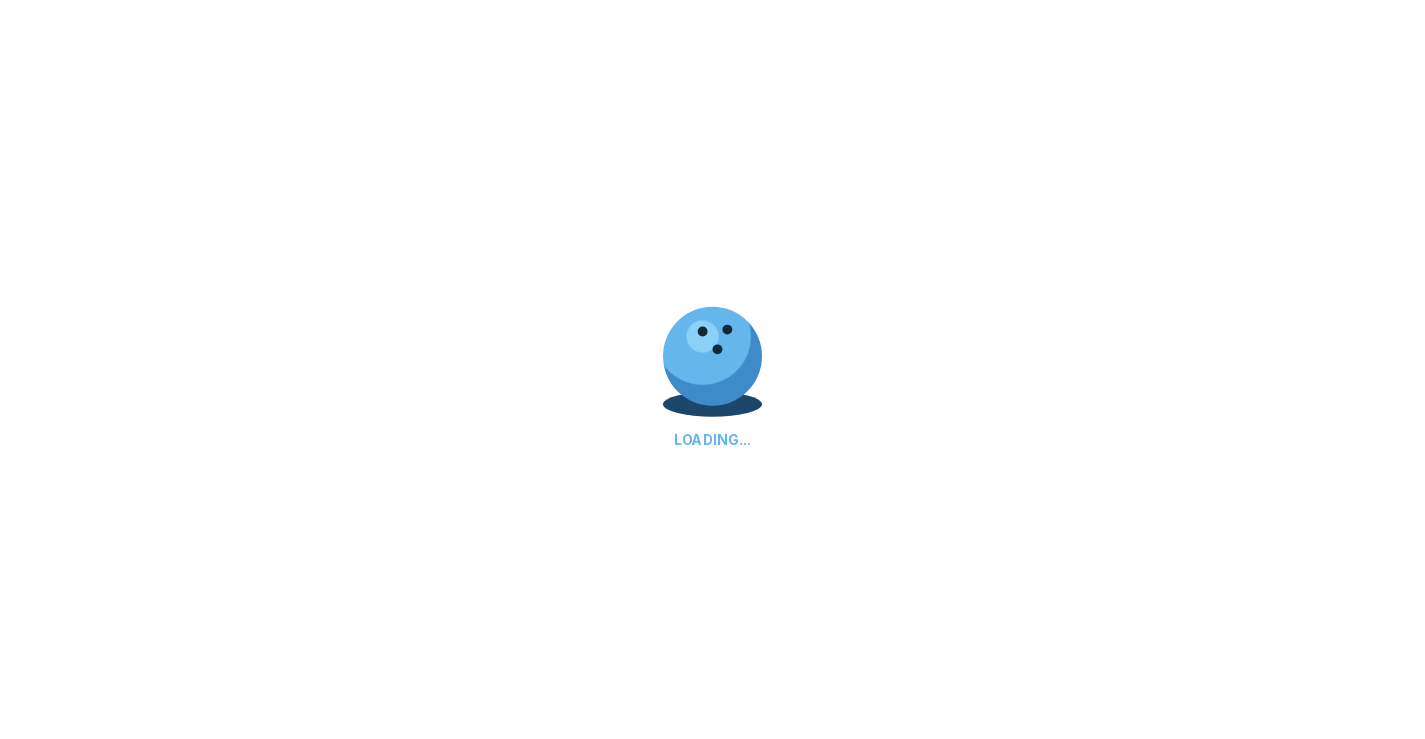 scroll, scrollTop: 0, scrollLeft: 0, axis: both 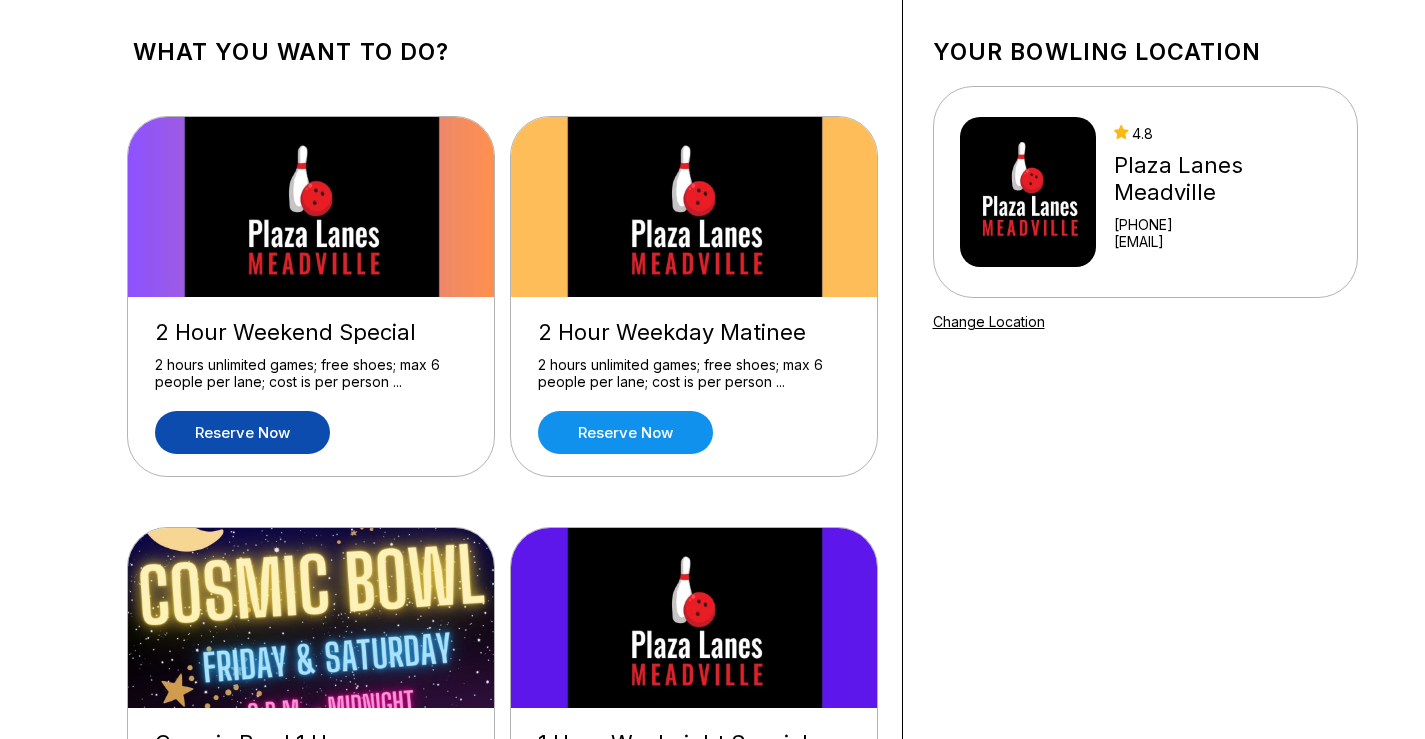 click on "Reserve now" at bounding box center (242, 432) 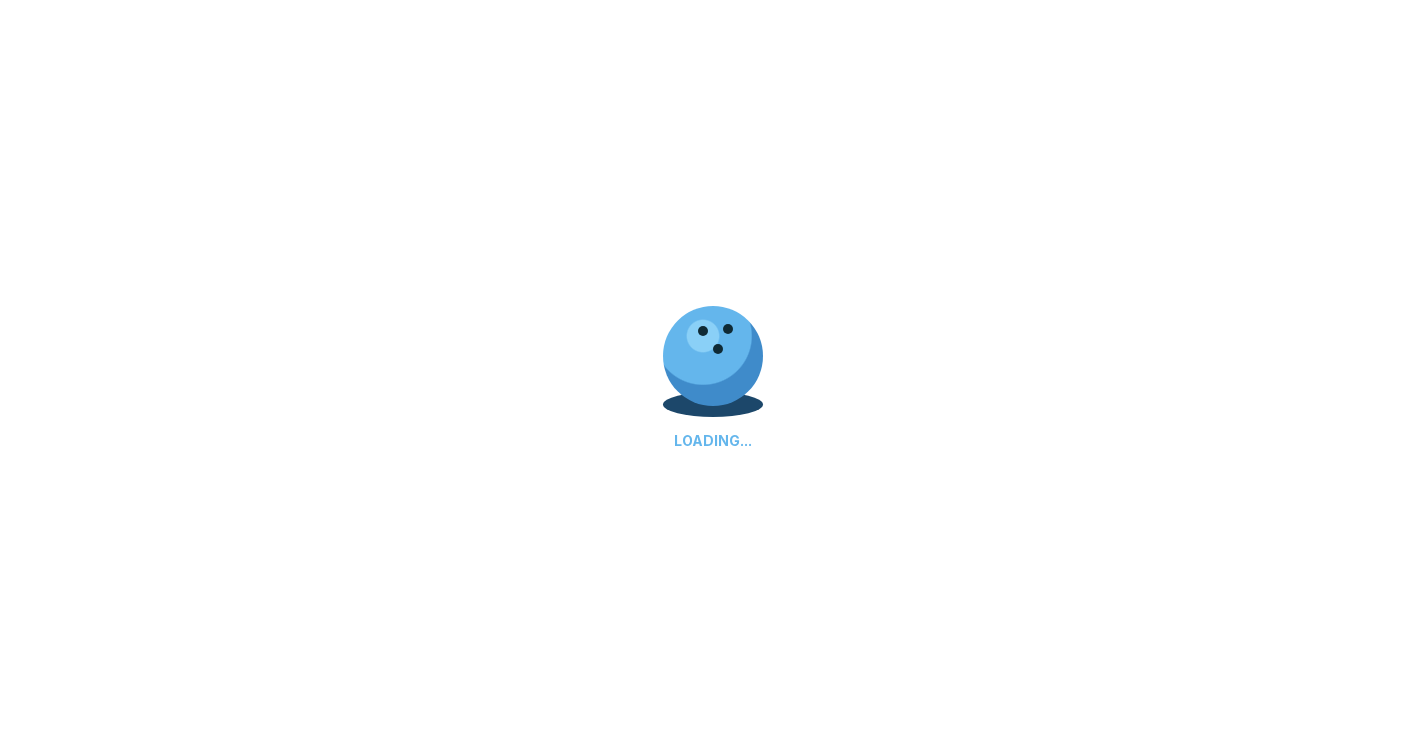 scroll, scrollTop: 0, scrollLeft: 0, axis: both 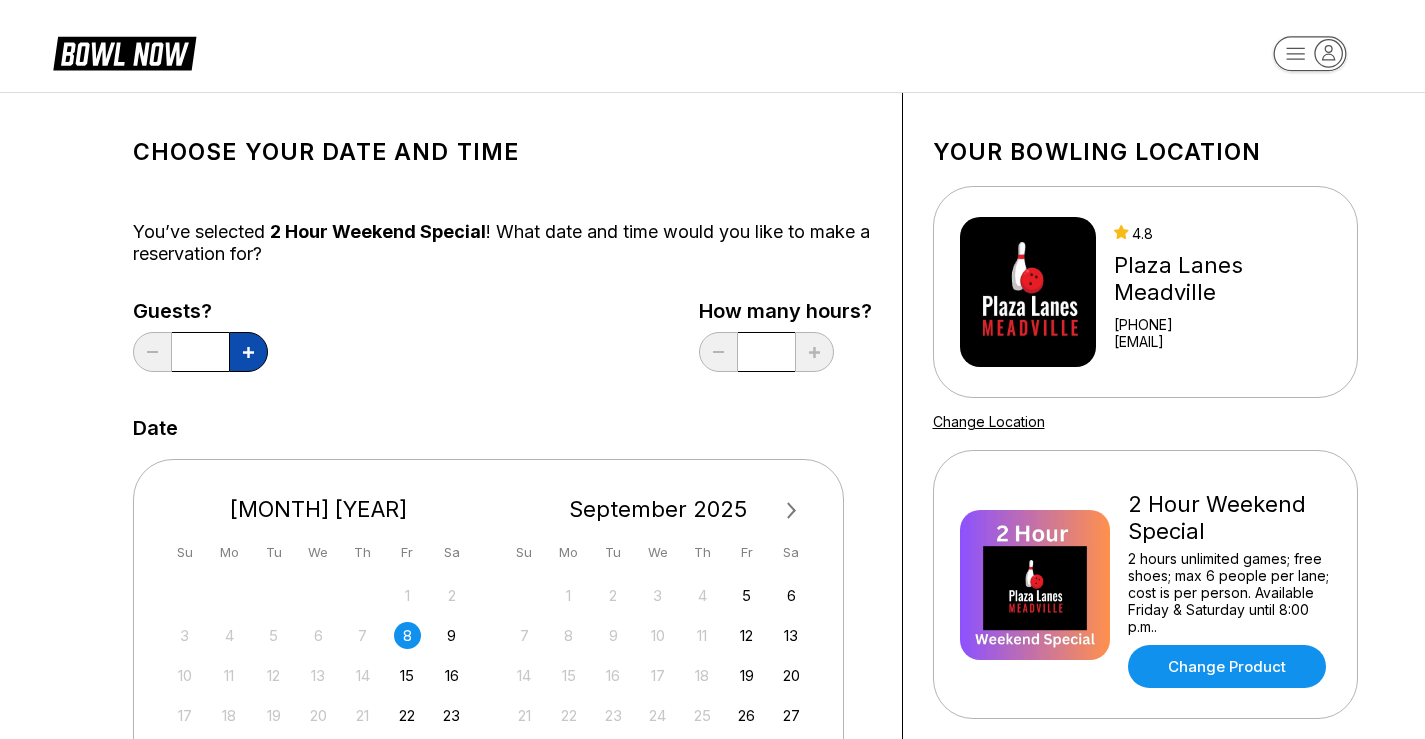 click 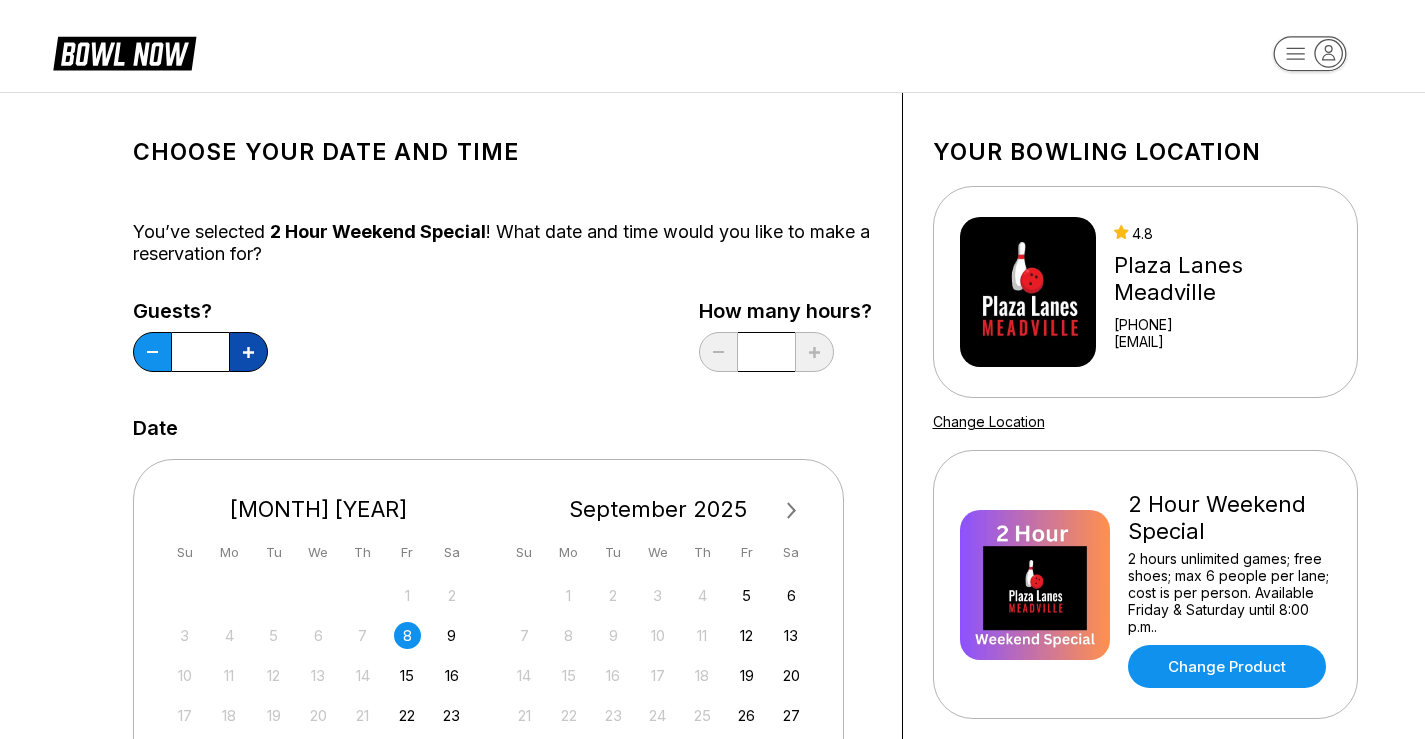 click 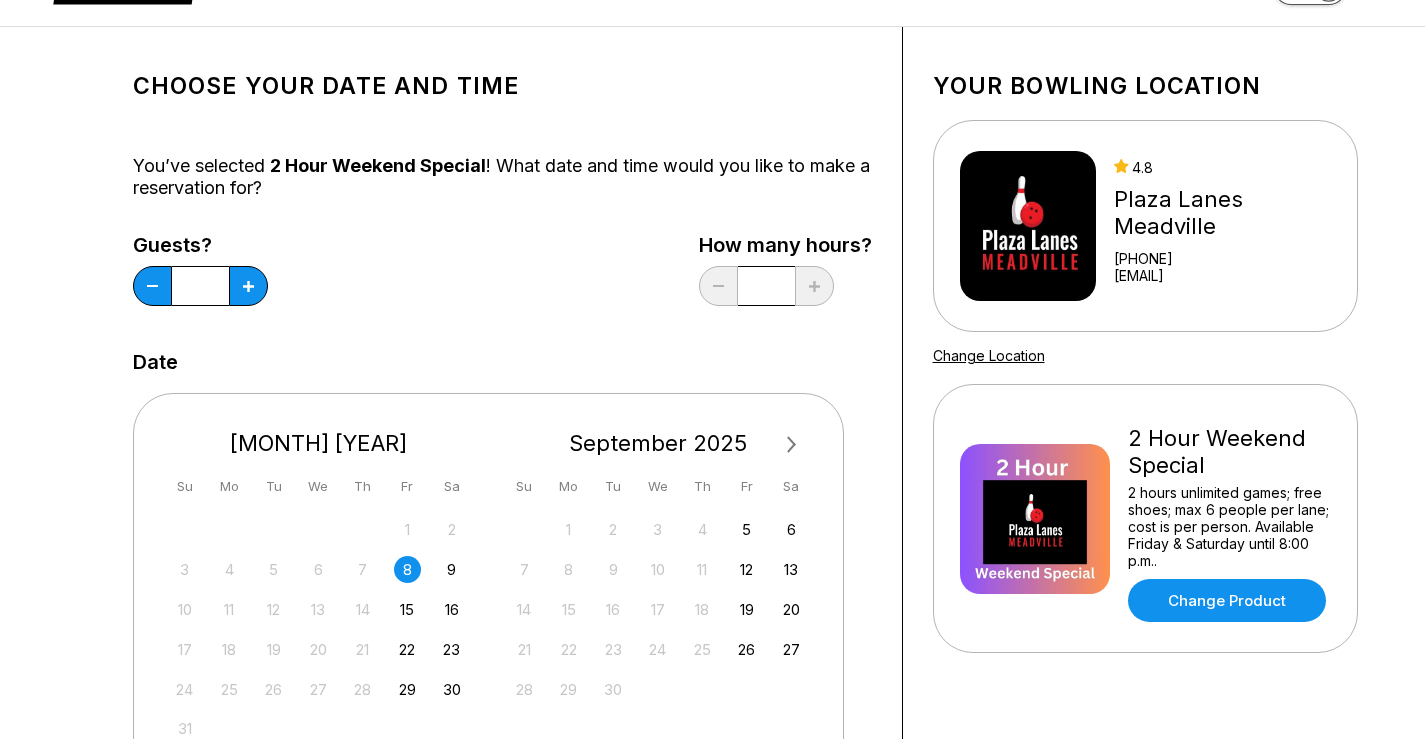 scroll, scrollTop: 200, scrollLeft: 0, axis: vertical 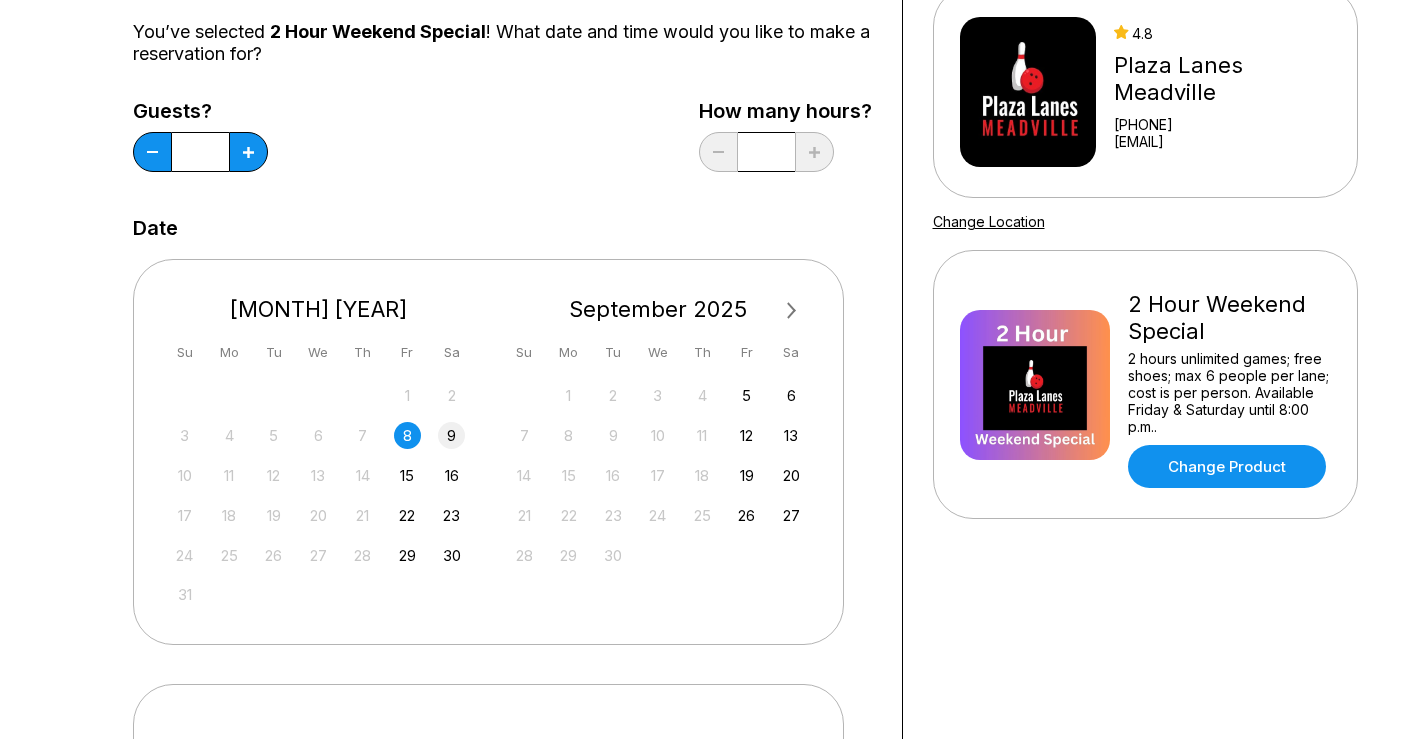 click on "9" at bounding box center (451, 435) 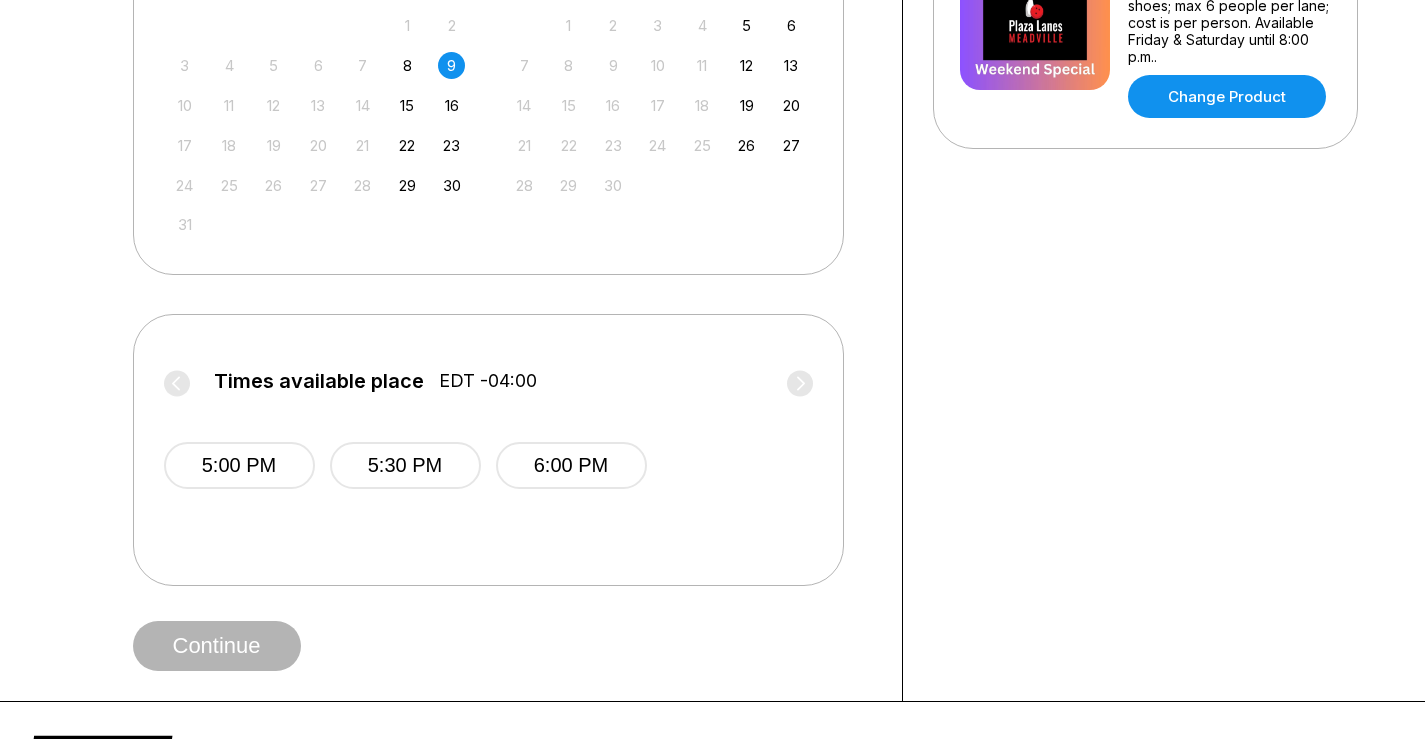 scroll, scrollTop: 600, scrollLeft: 0, axis: vertical 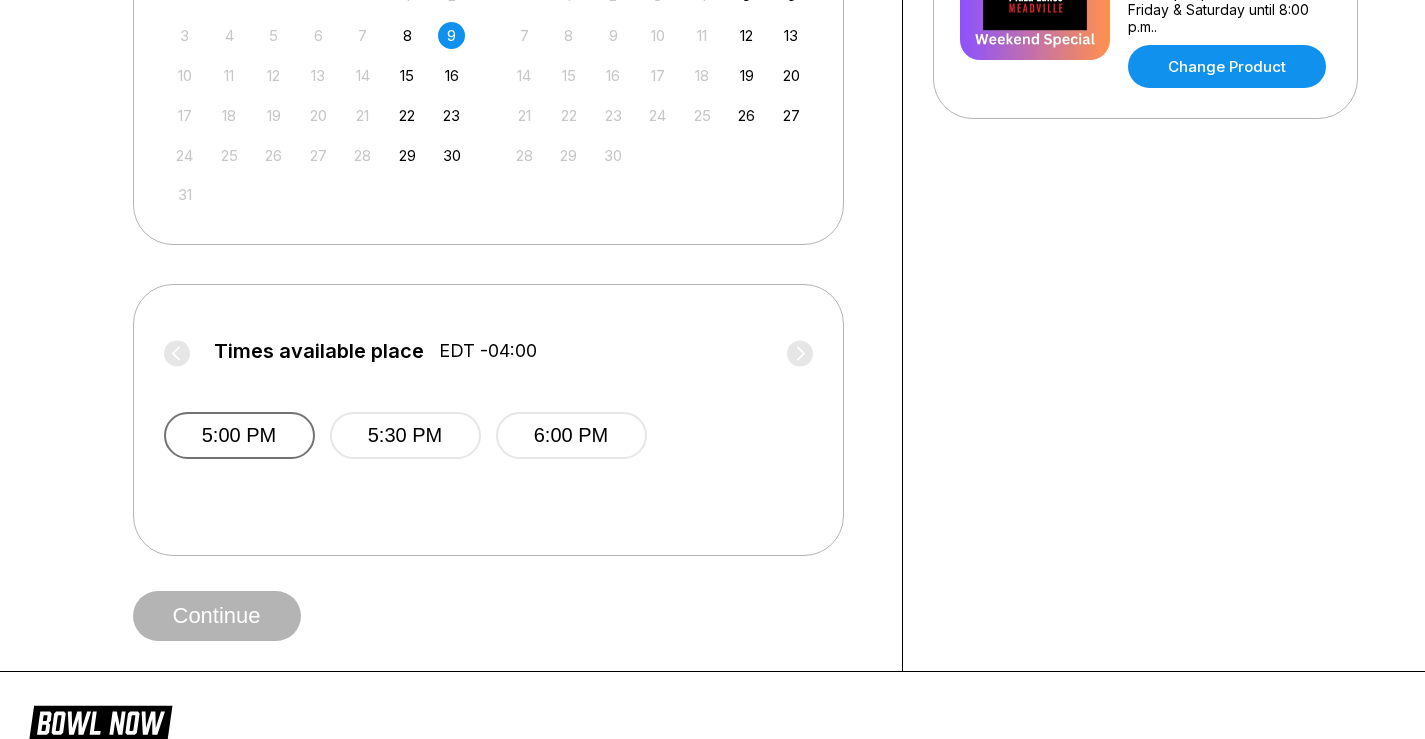 click on "5:00 PM" at bounding box center (239, 435) 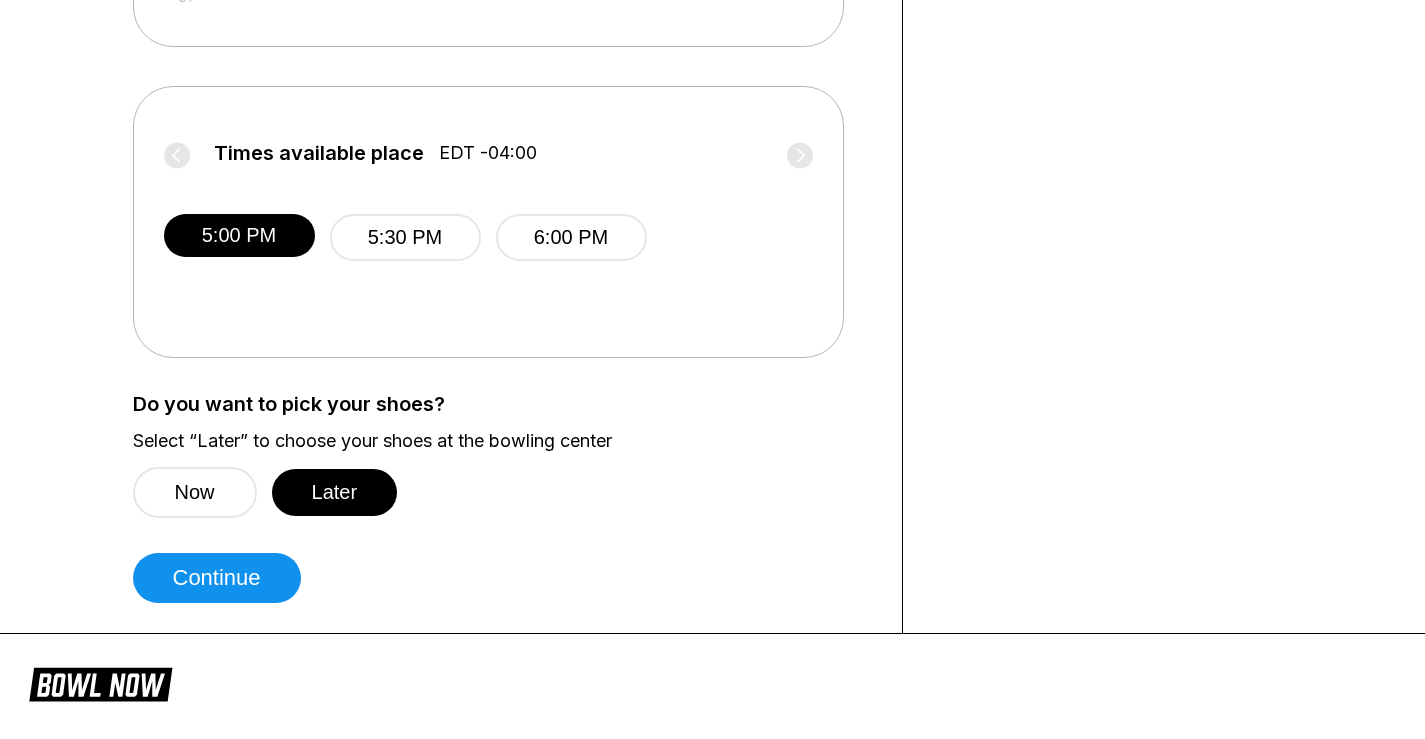 scroll, scrollTop: 800, scrollLeft: 0, axis: vertical 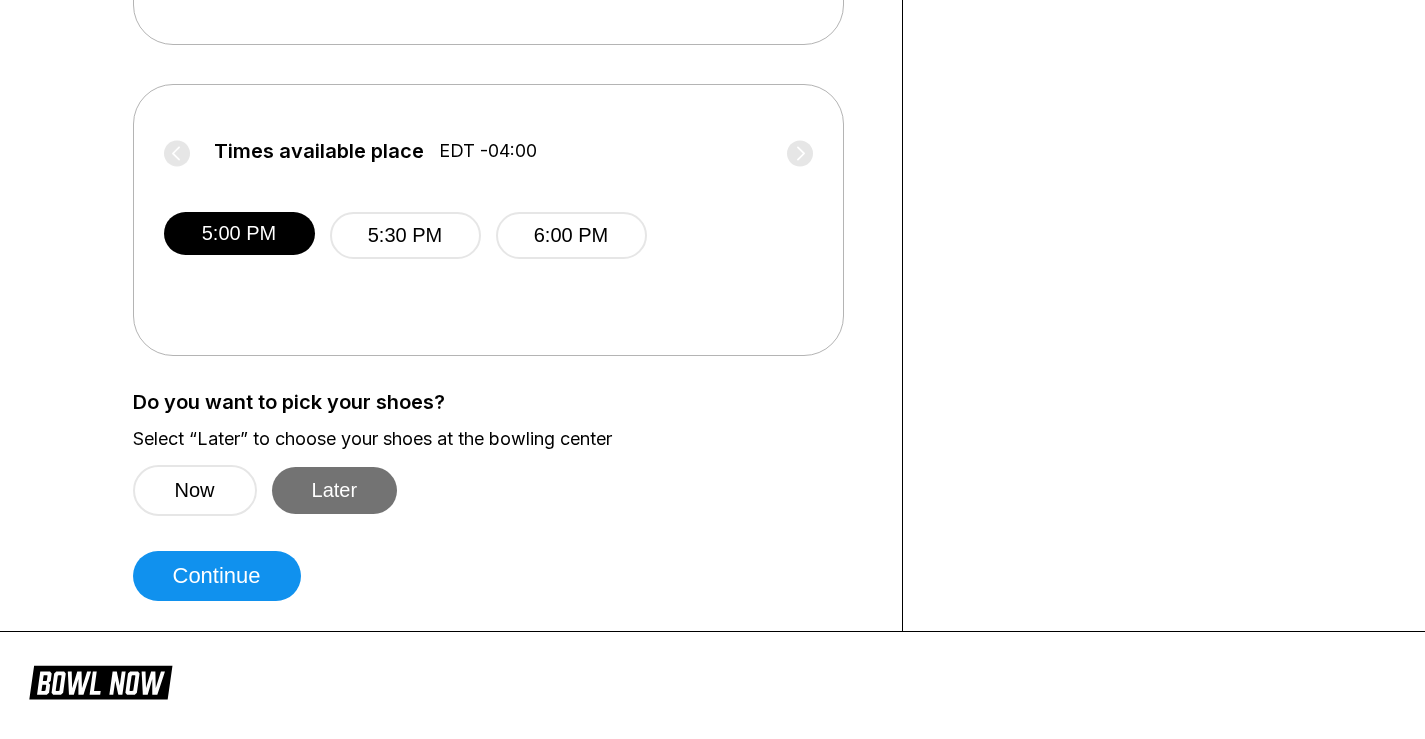 click on "Later" at bounding box center (335, 490) 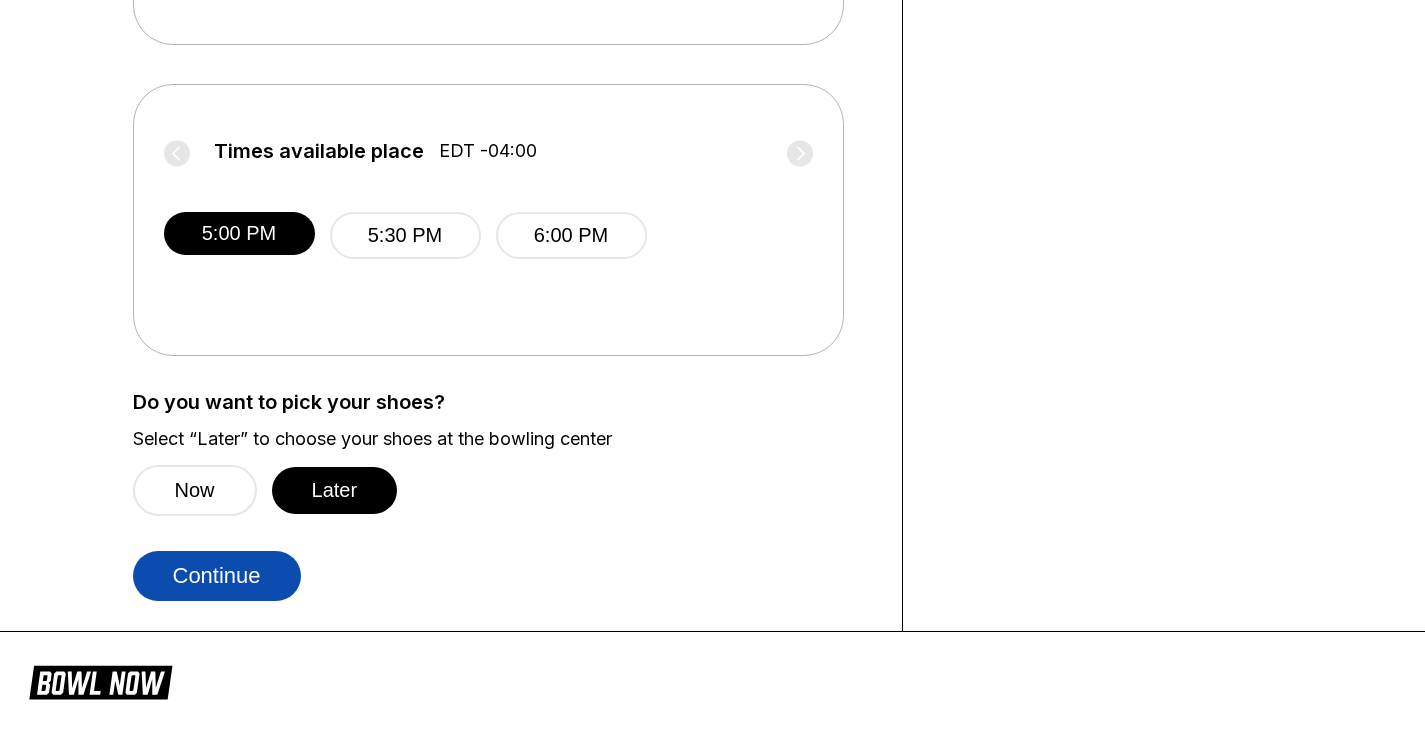 click on "Continue" at bounding box center (217, 576) 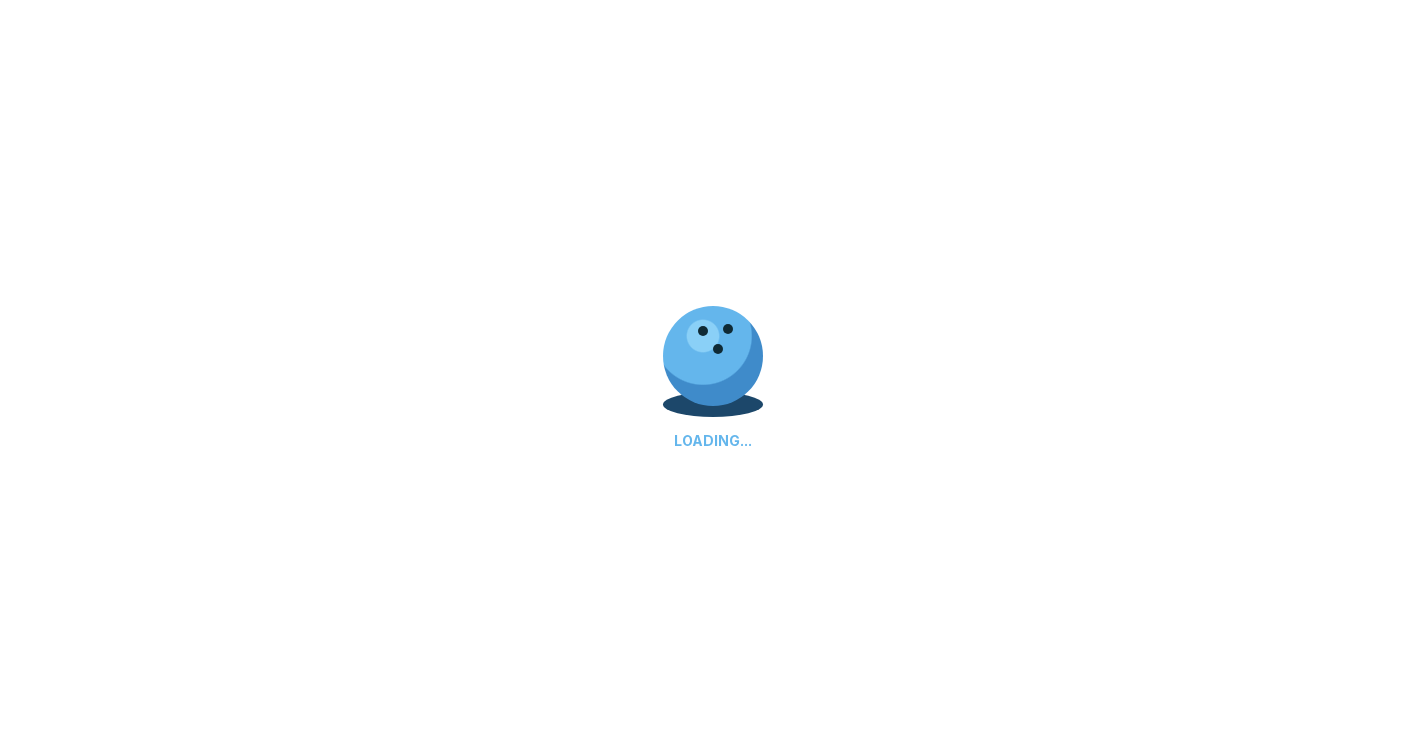 select on "**" 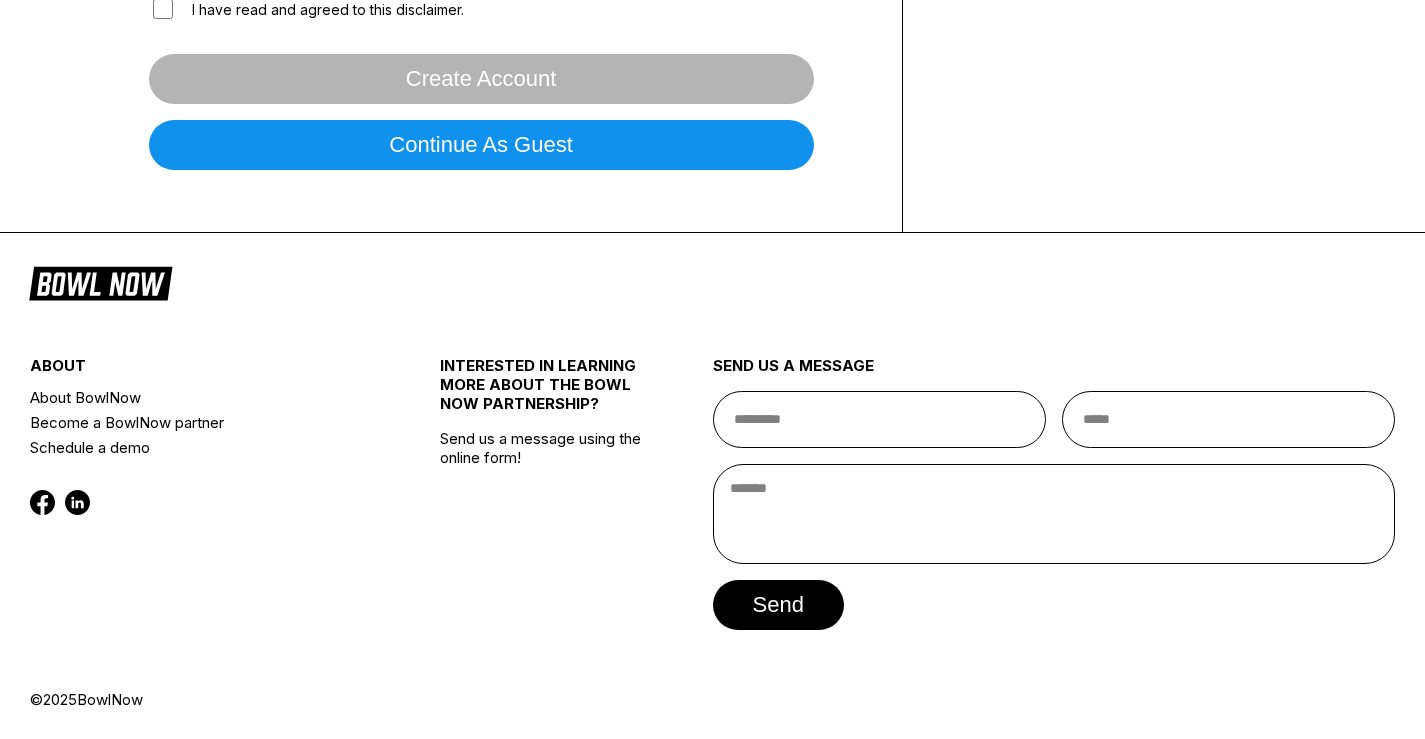 scroll, scrollTop: 0, scrollLeft: 0, axis: both 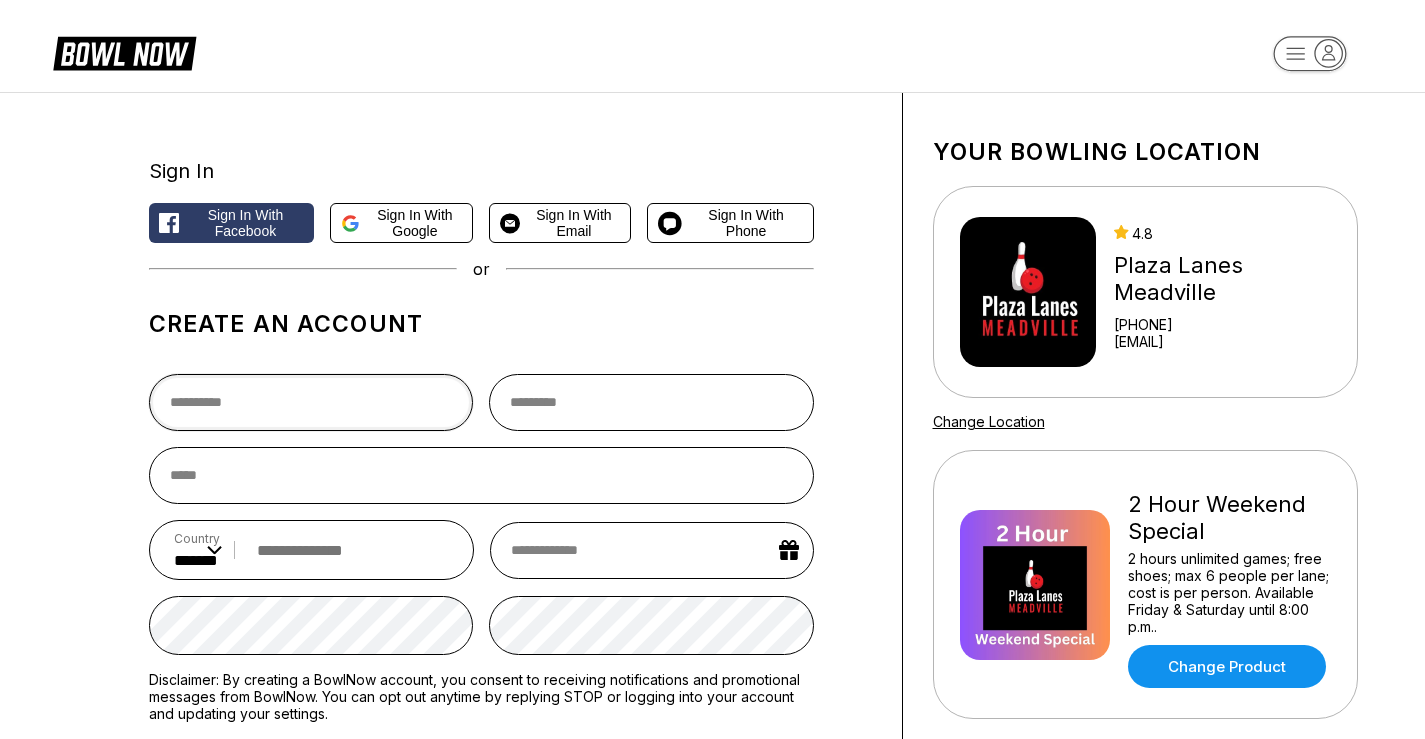 click at bounding box center (311, 402) 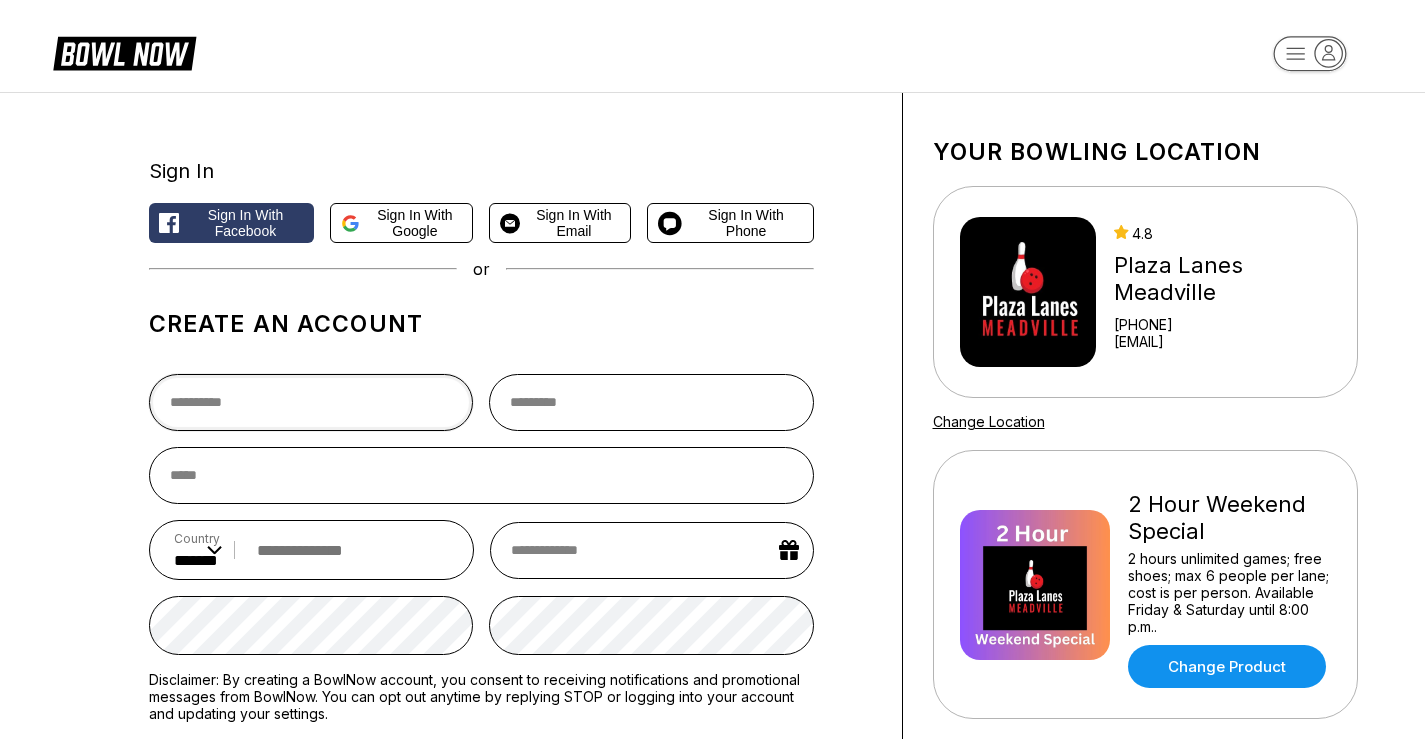 type on "*****" 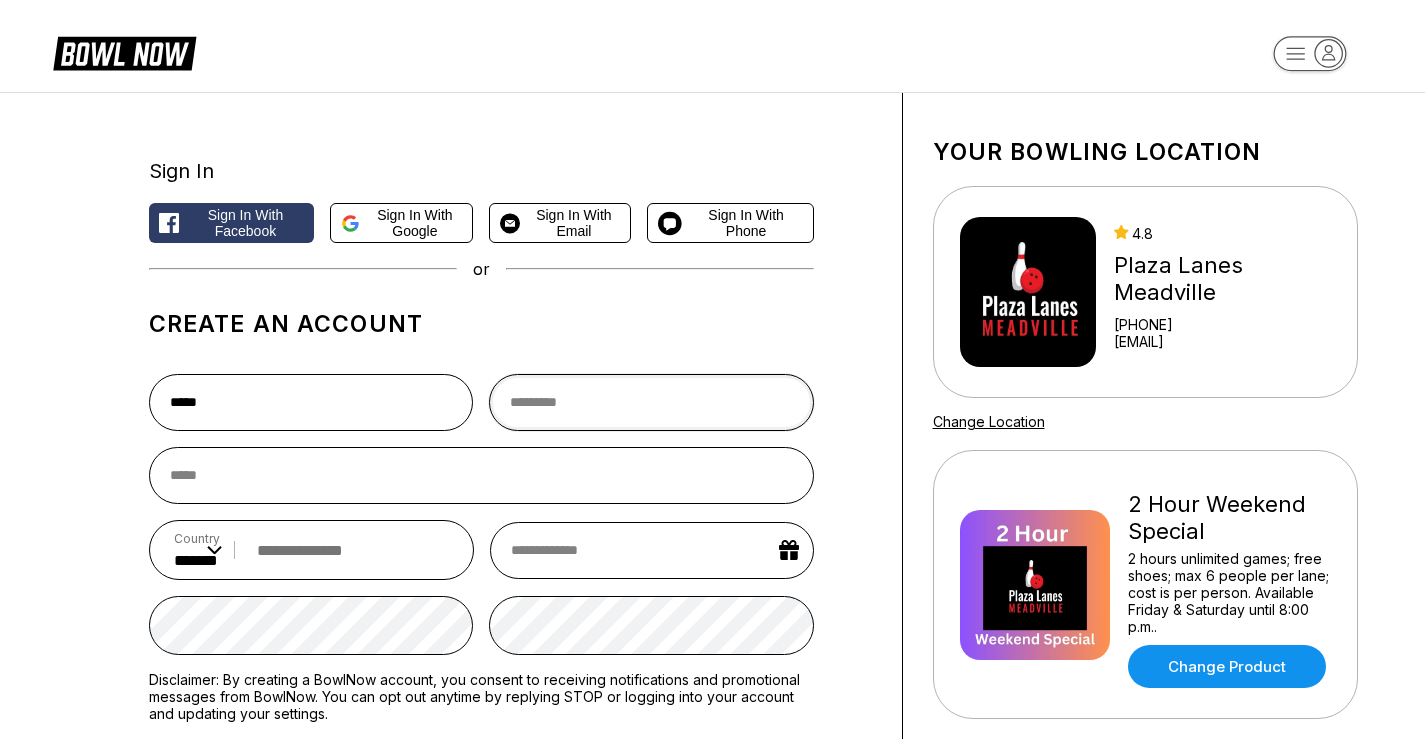 type on "********" 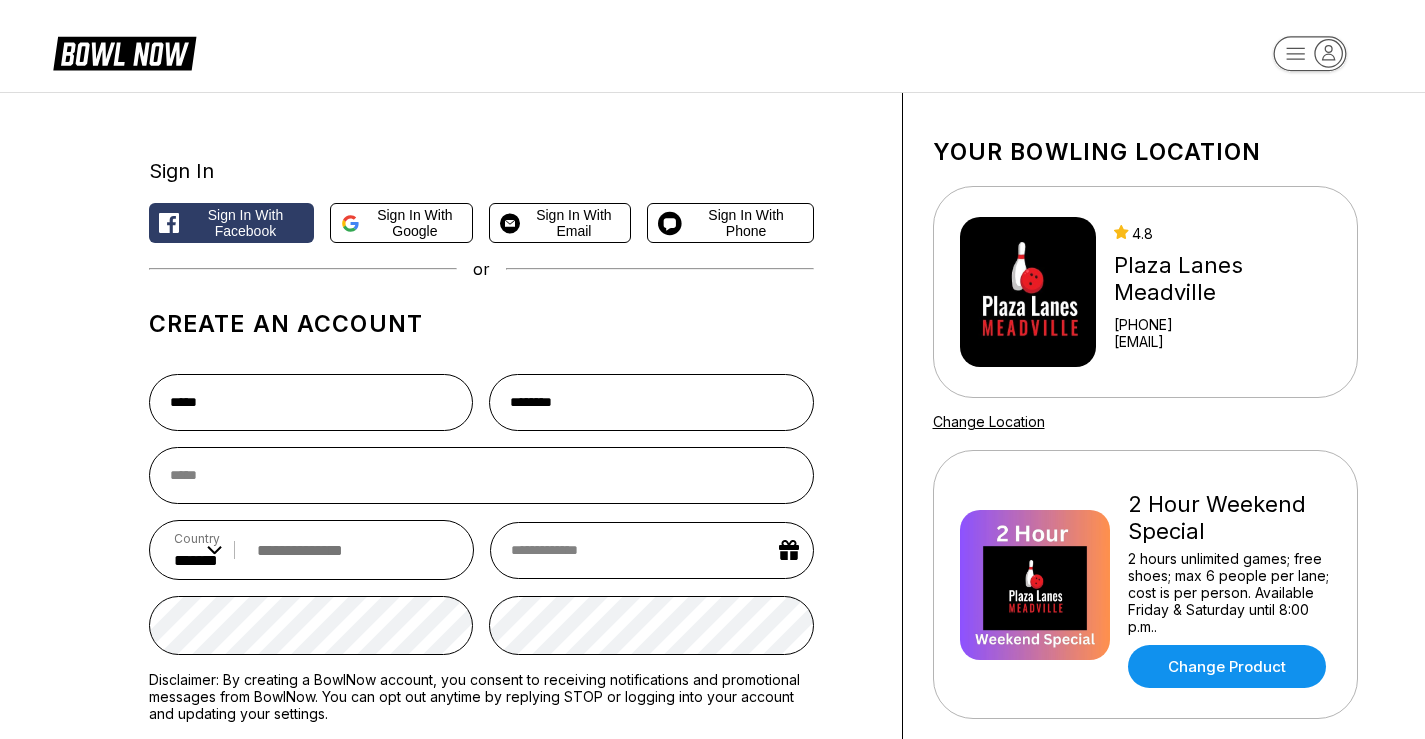 type on "**********" 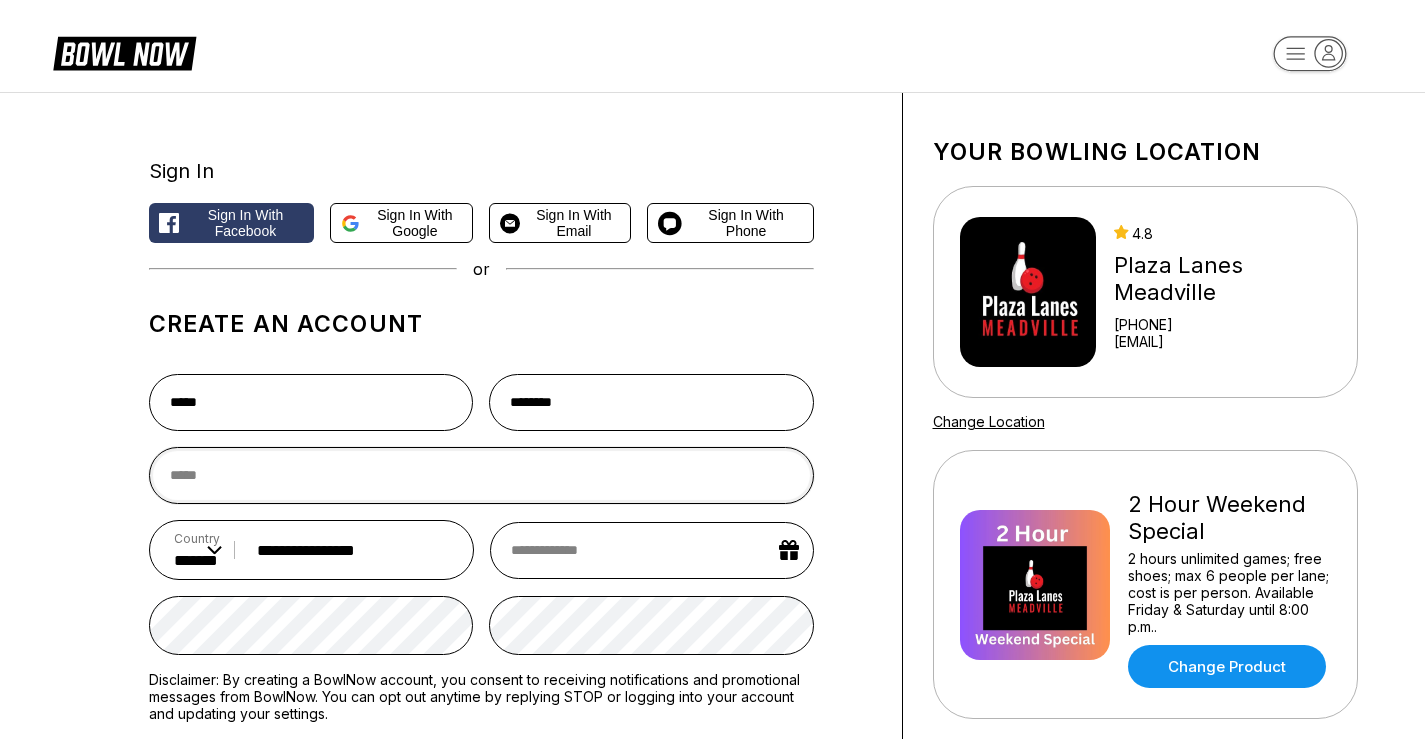 click at bounding box center (481, 475) 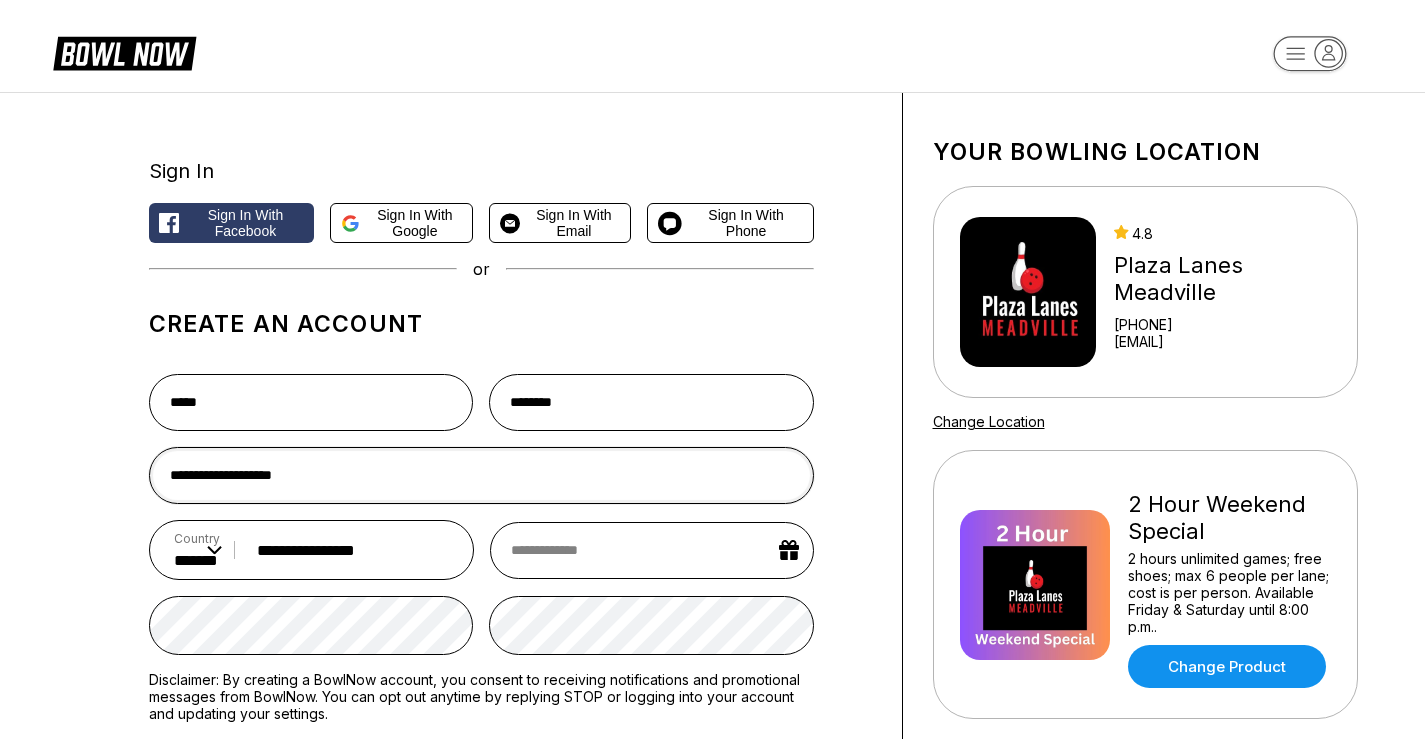 type on "**********" 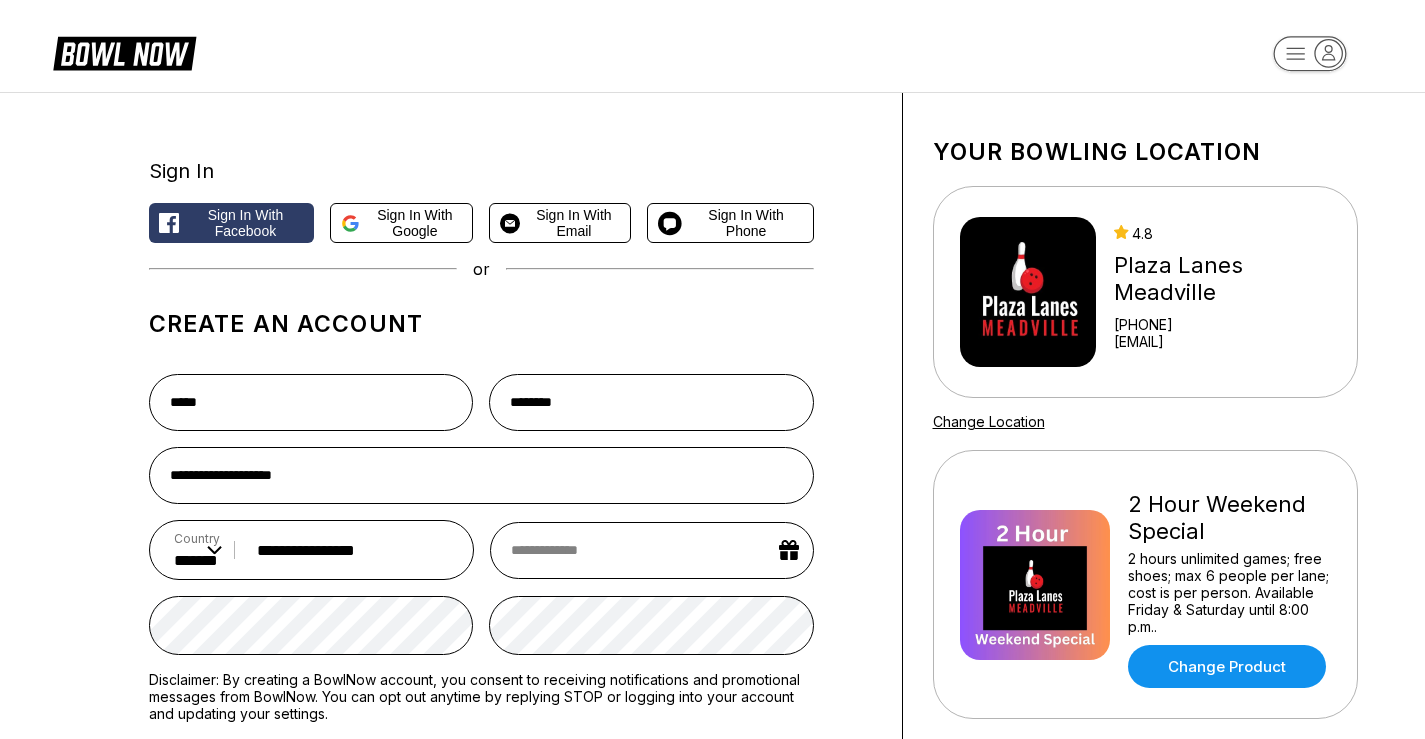 click at bounding box center (651, 550) 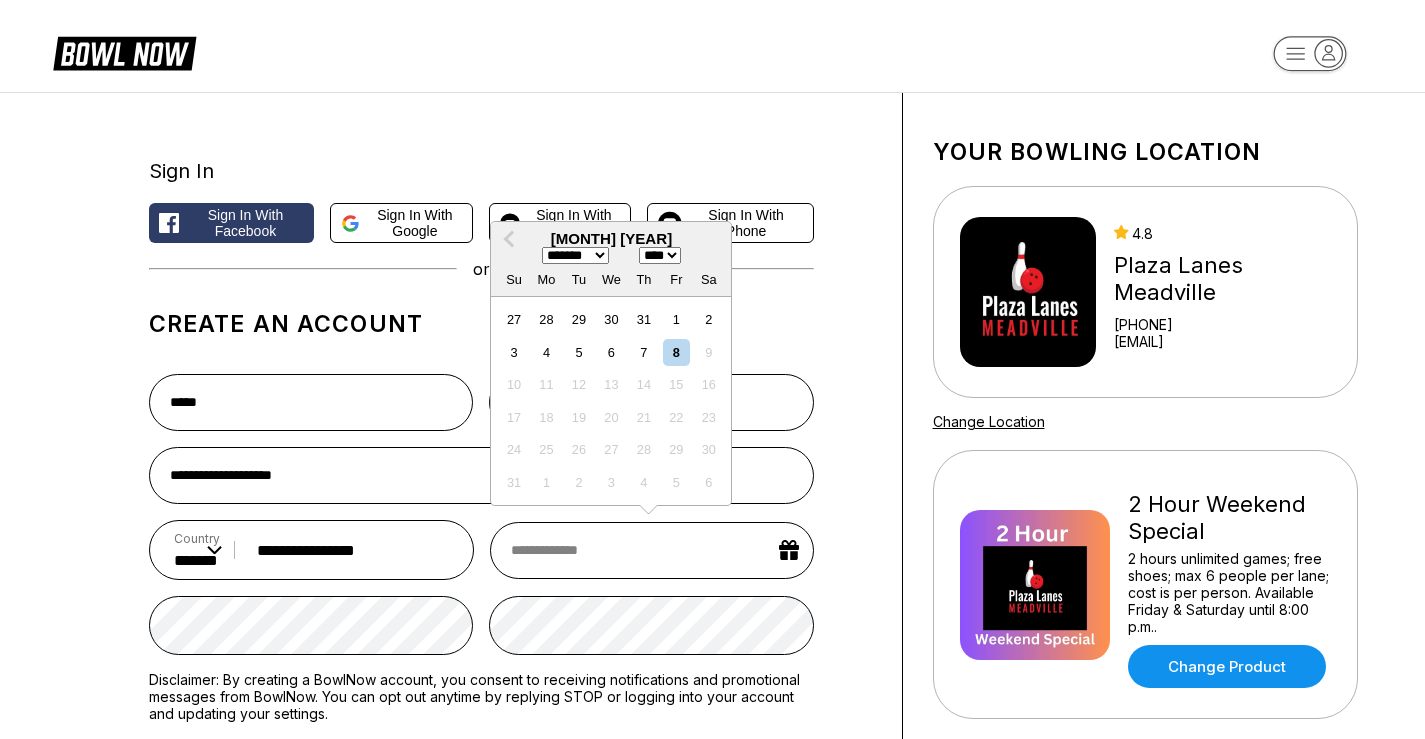 click on "******* ******** ***** ***** *** **** **** ****** ********* ******* ******** ********" at bounding box center [575, 255] 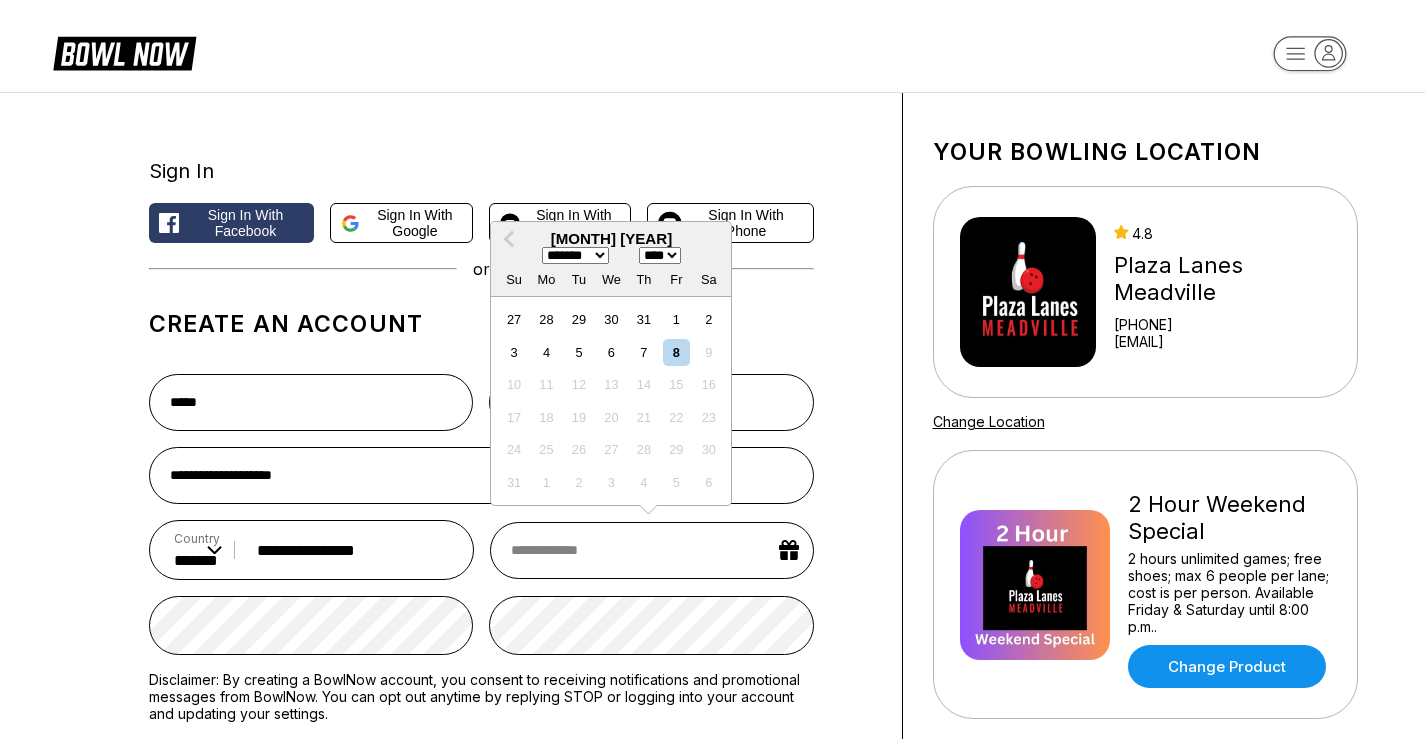 select on "*" 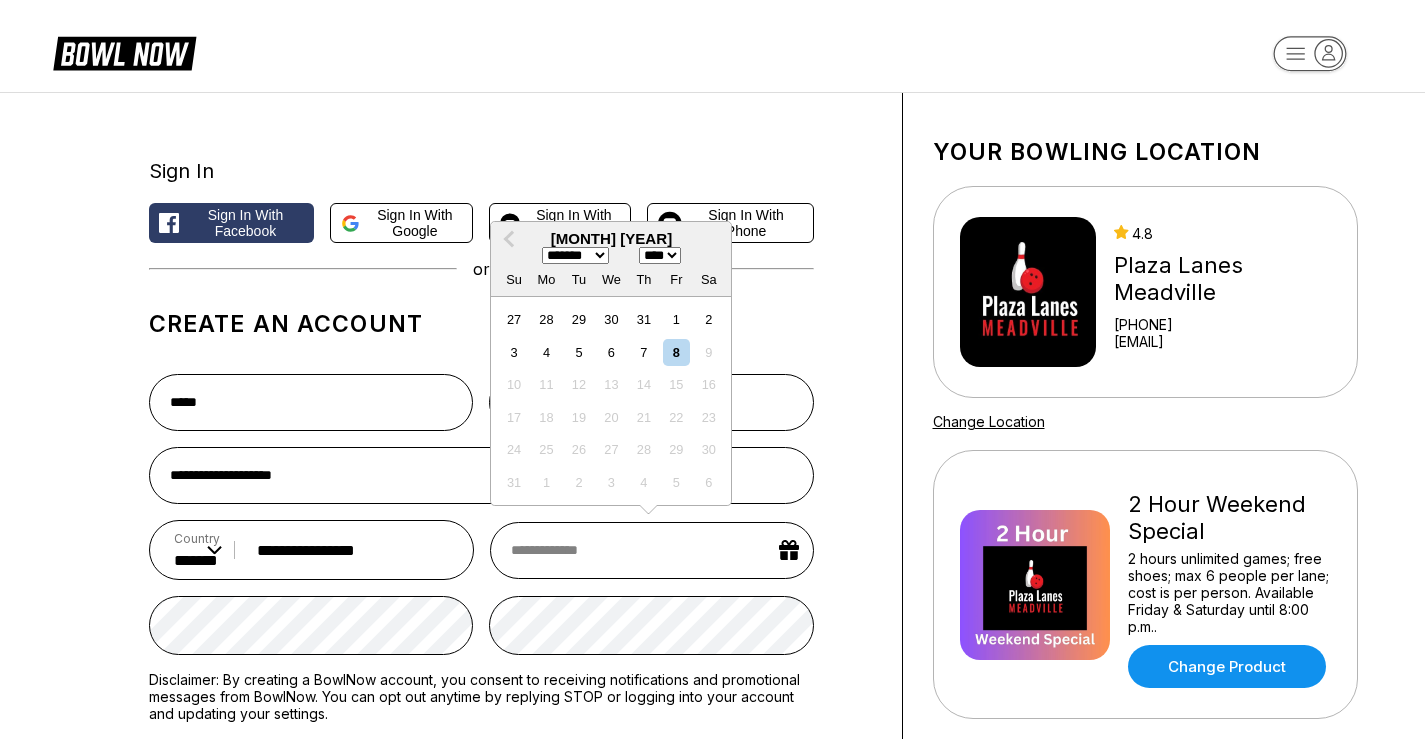 click on "******* ******** ***** ***** *** **** **** ****** ********* ******* ******** ********" at bounding box center [575, 255] 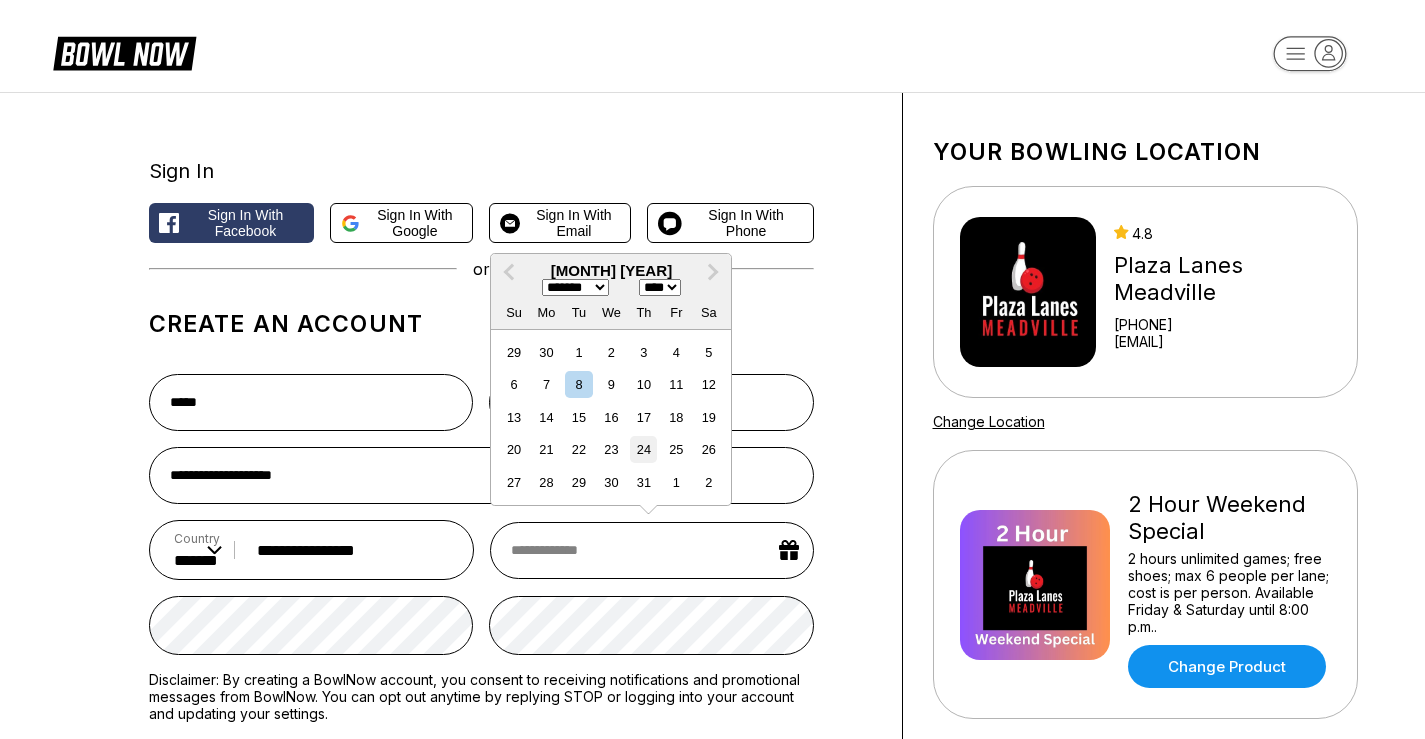 click on "24" at bounding box center (643, 449) 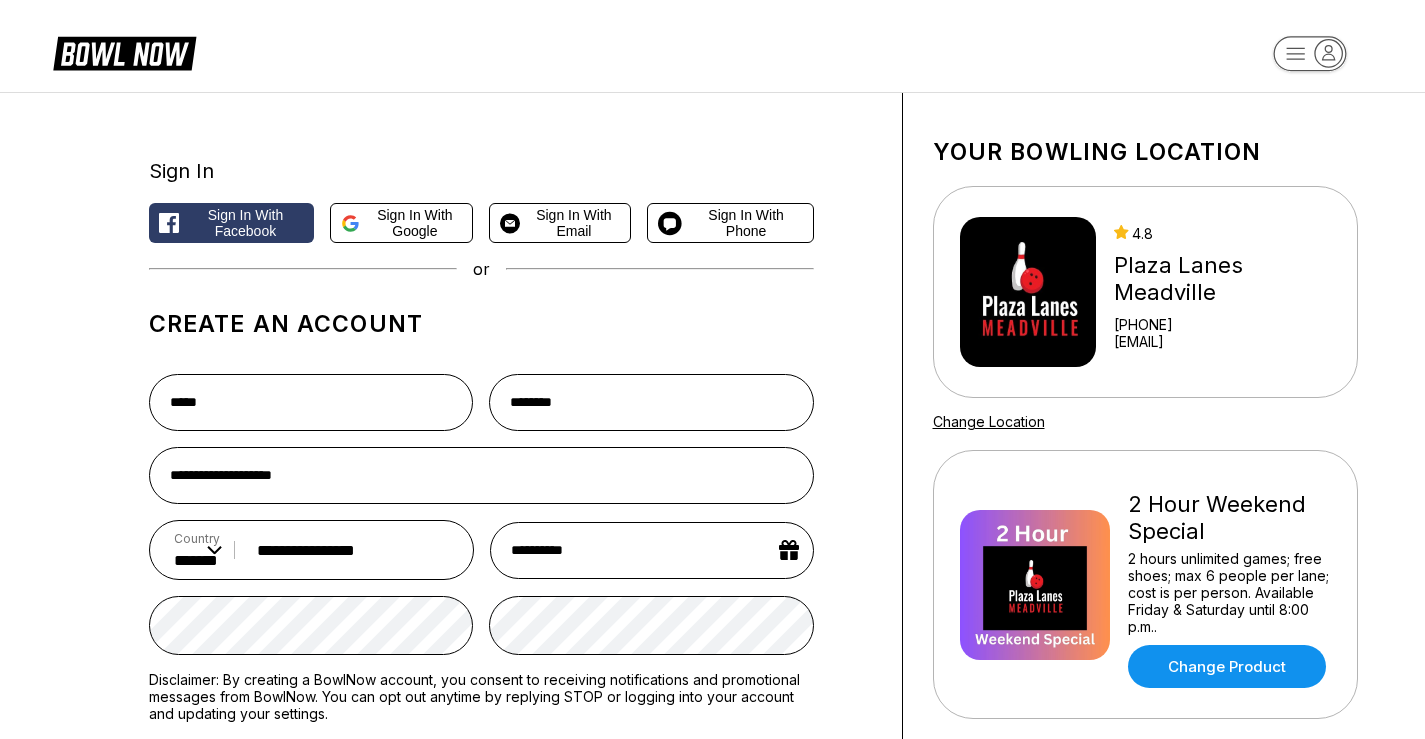 select on "*" 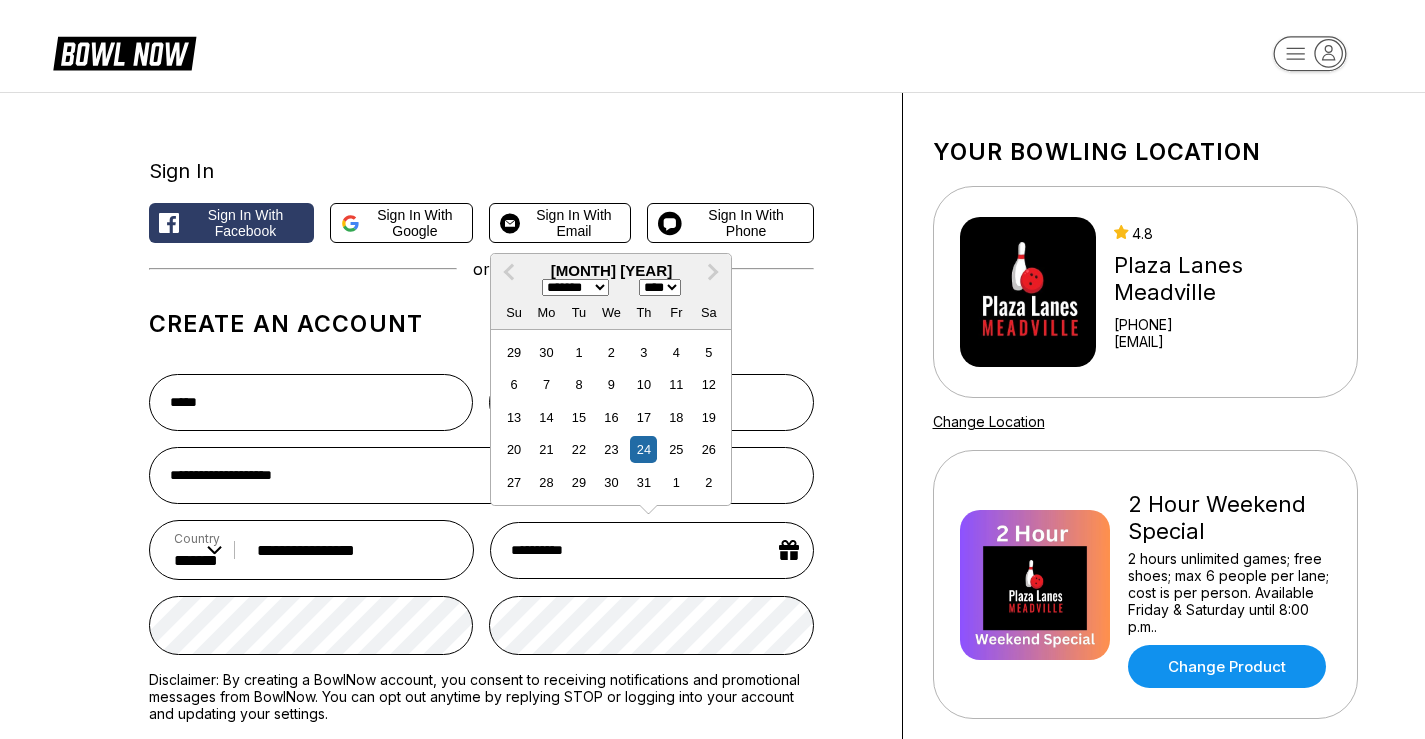 click on "**********" at bounding box center [651, 550] 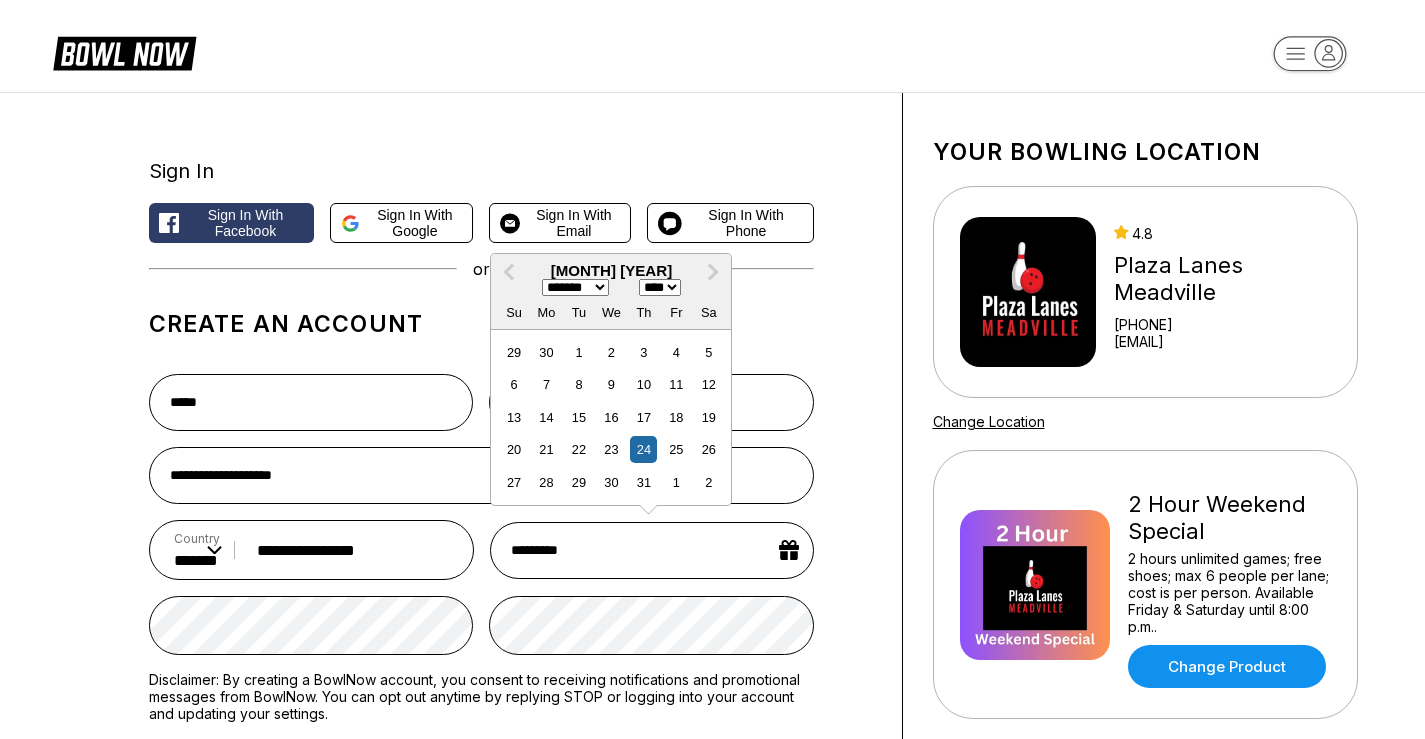 type on "********" 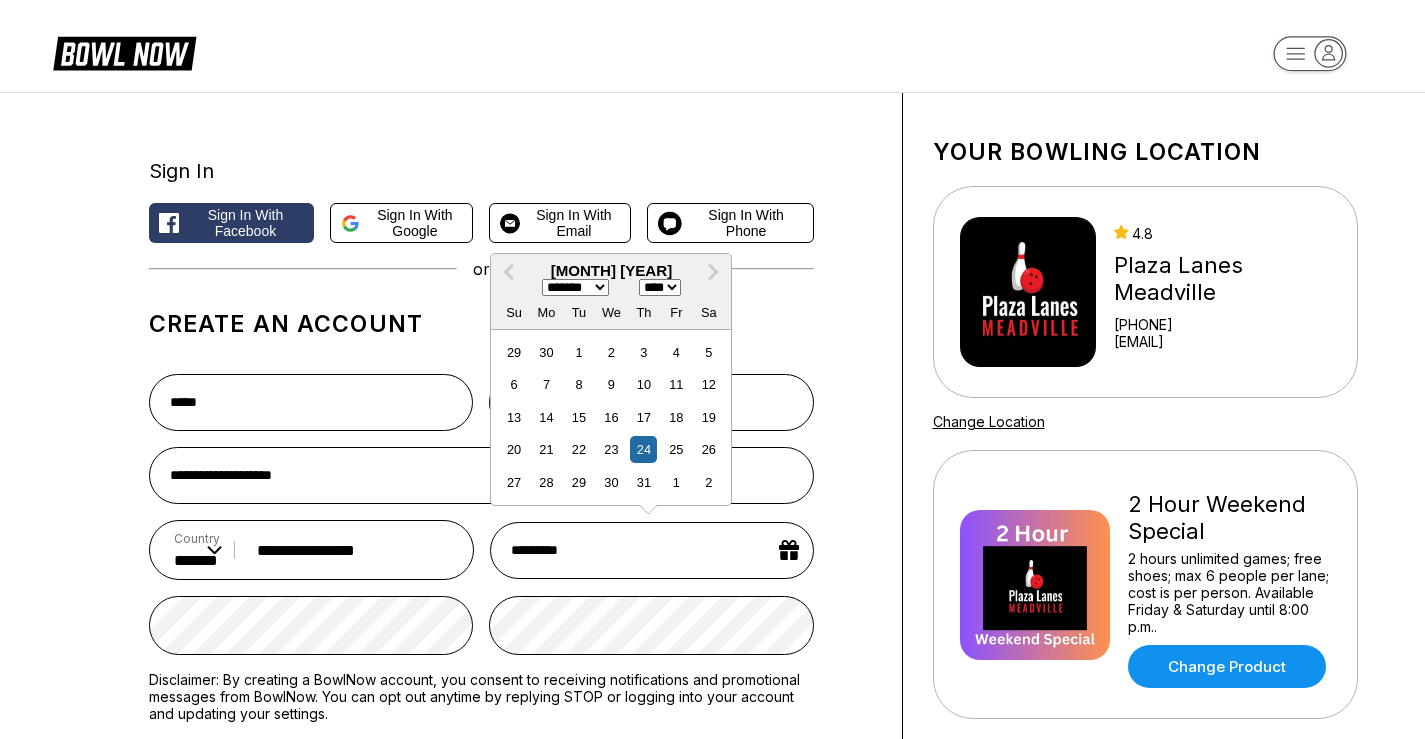 select on "****" 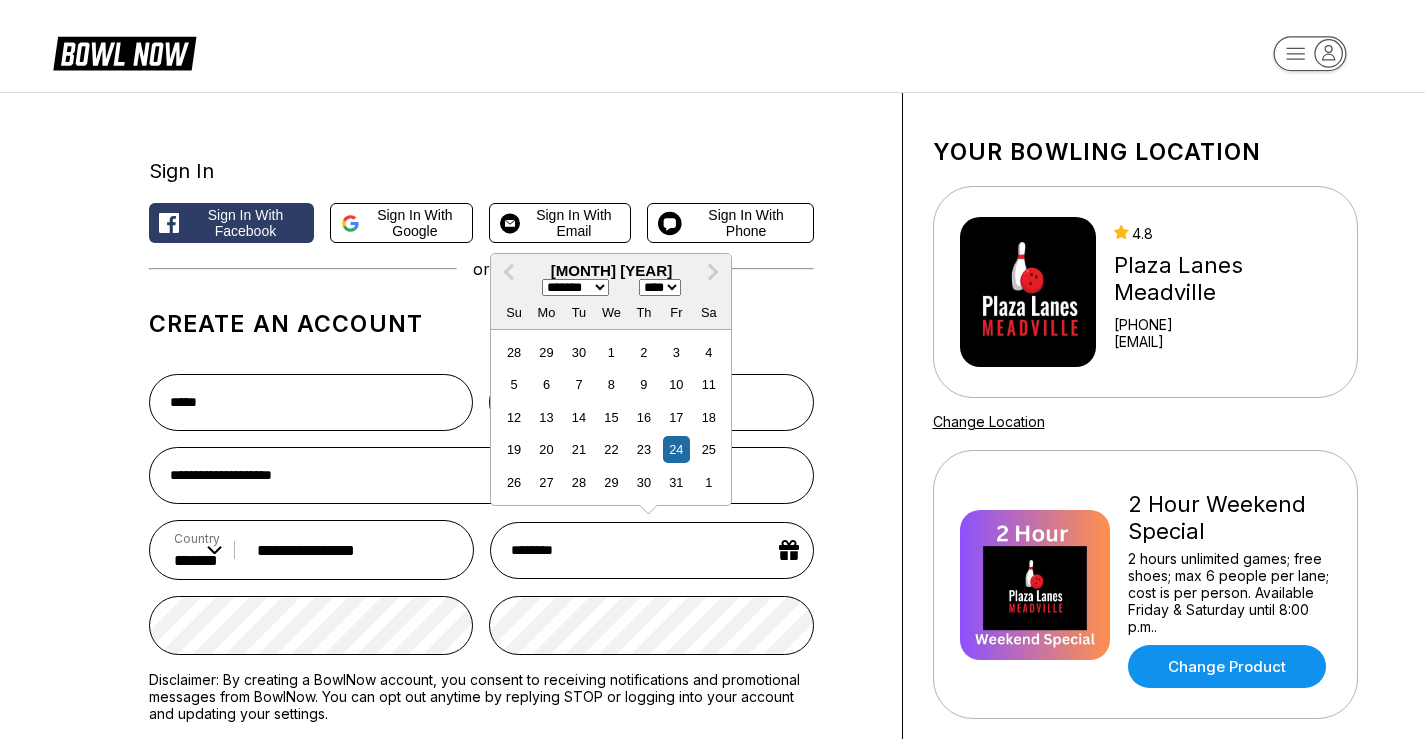 type on "*******" 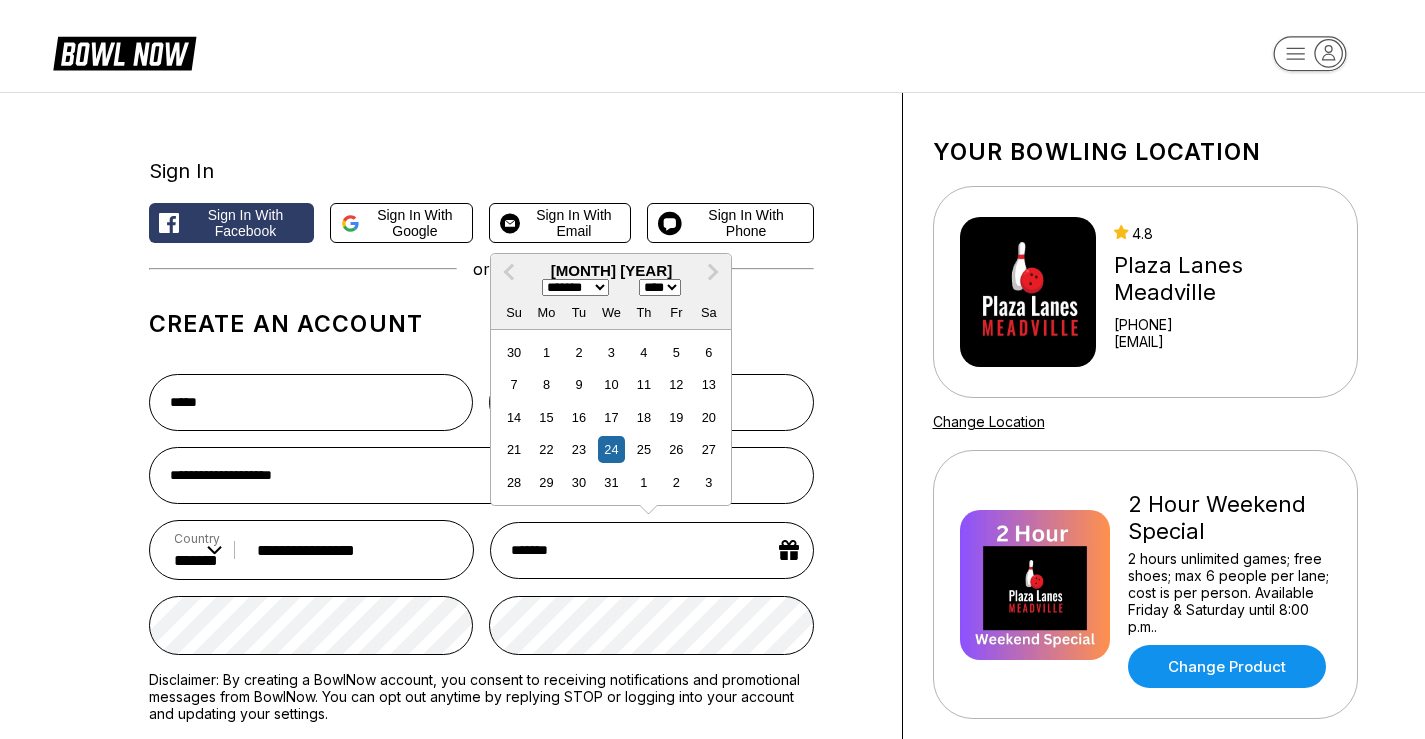 type on "******" 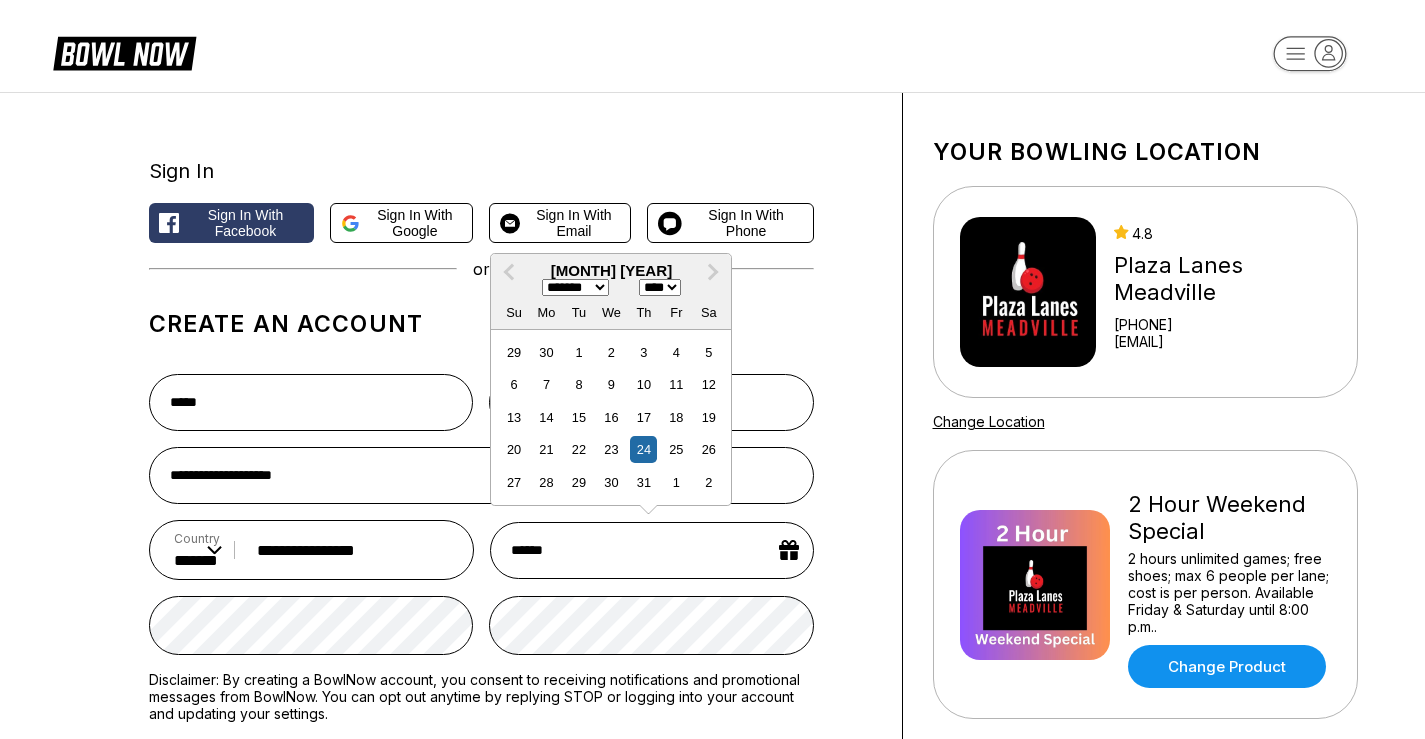 type on "*******" 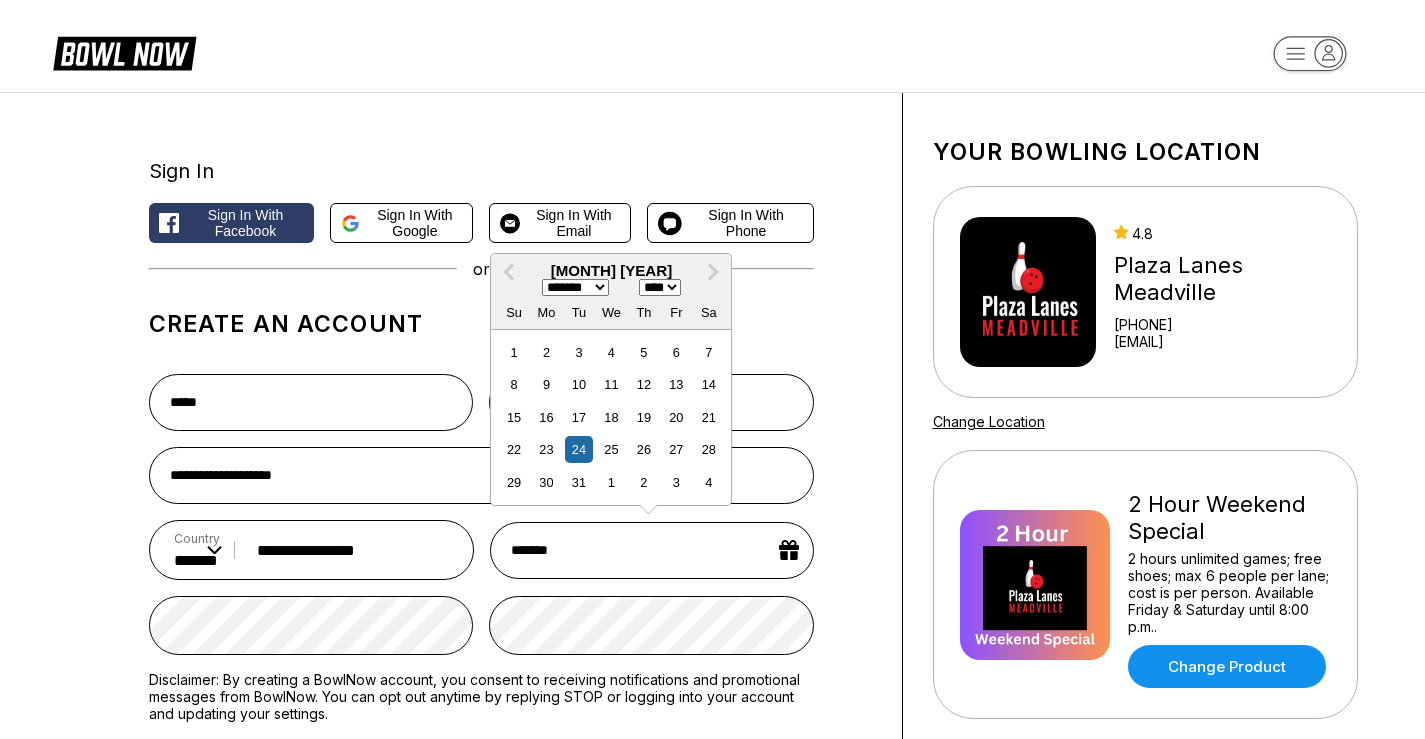 type on "********" 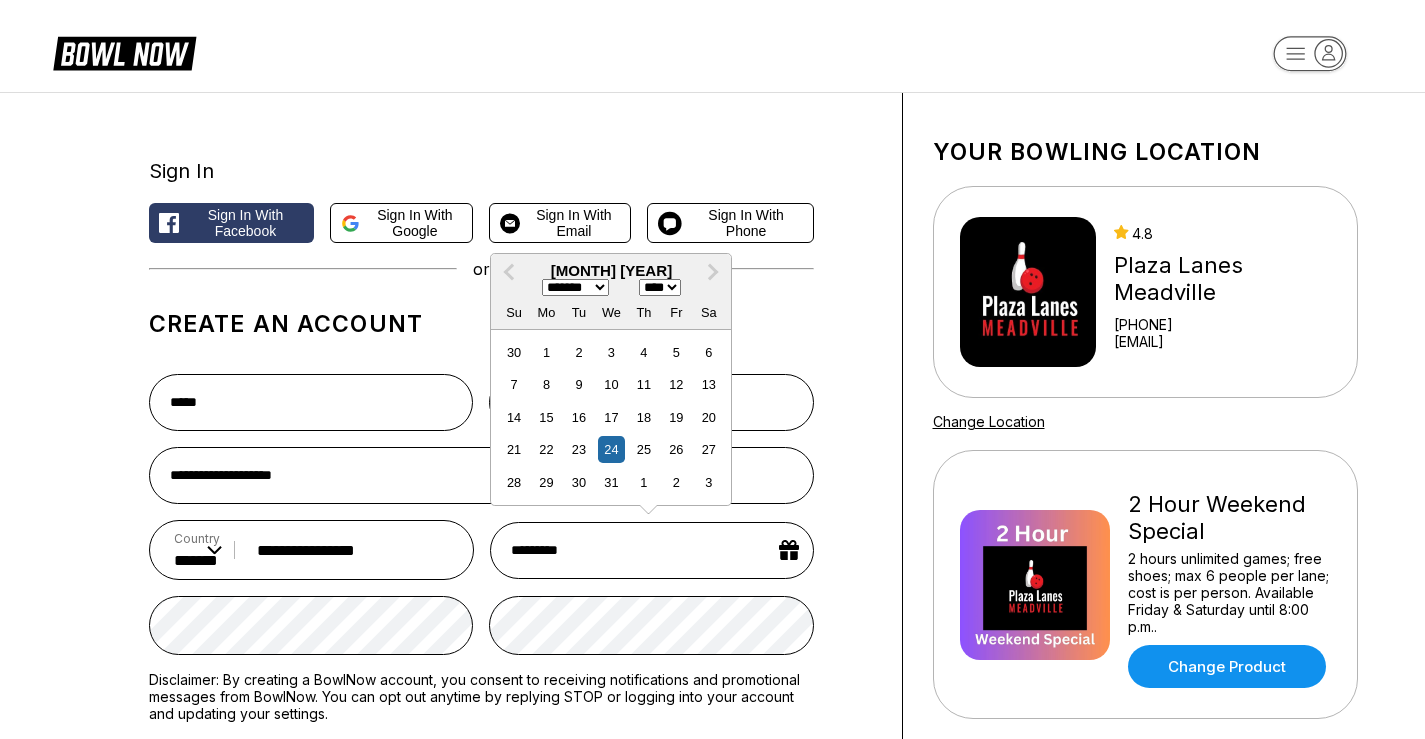 type on "**********" 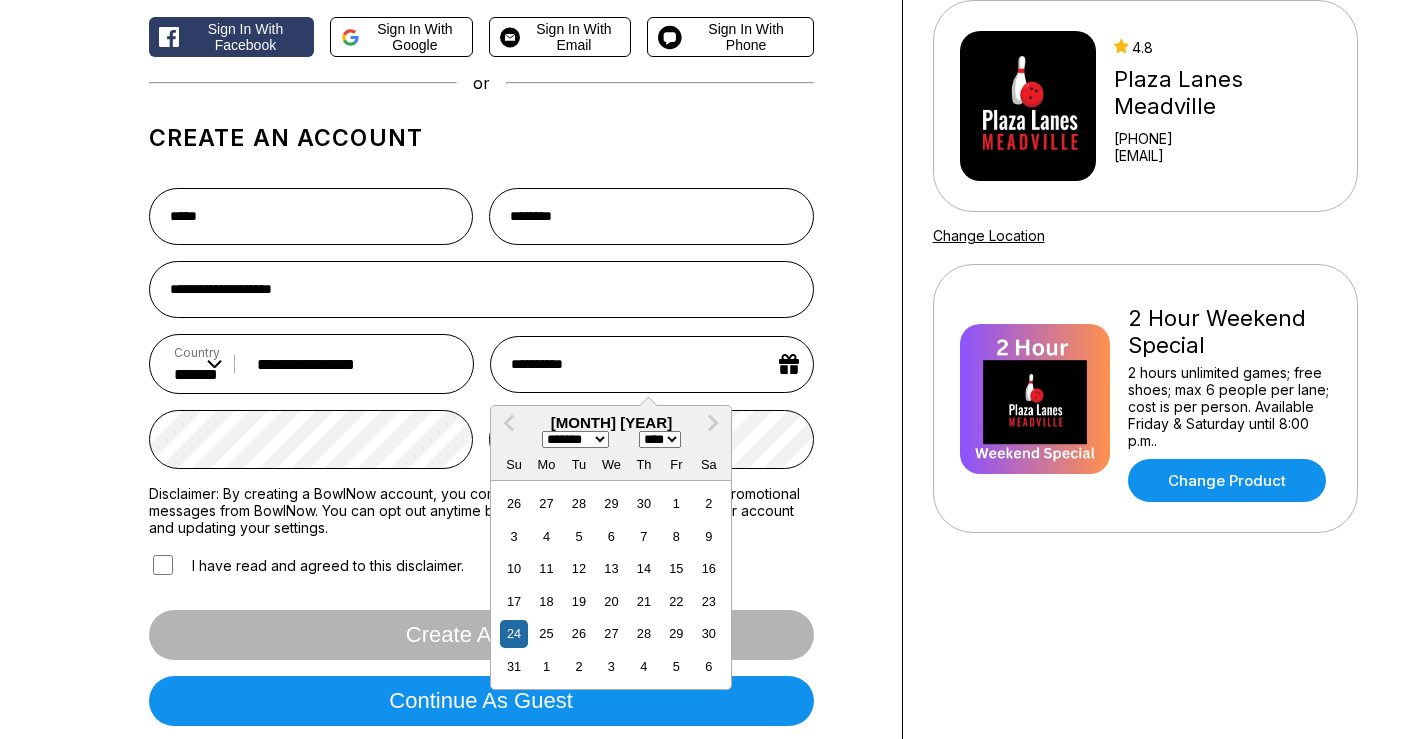 scroll, scrollTop: 200, scrollLeft: 0, axis: vertical 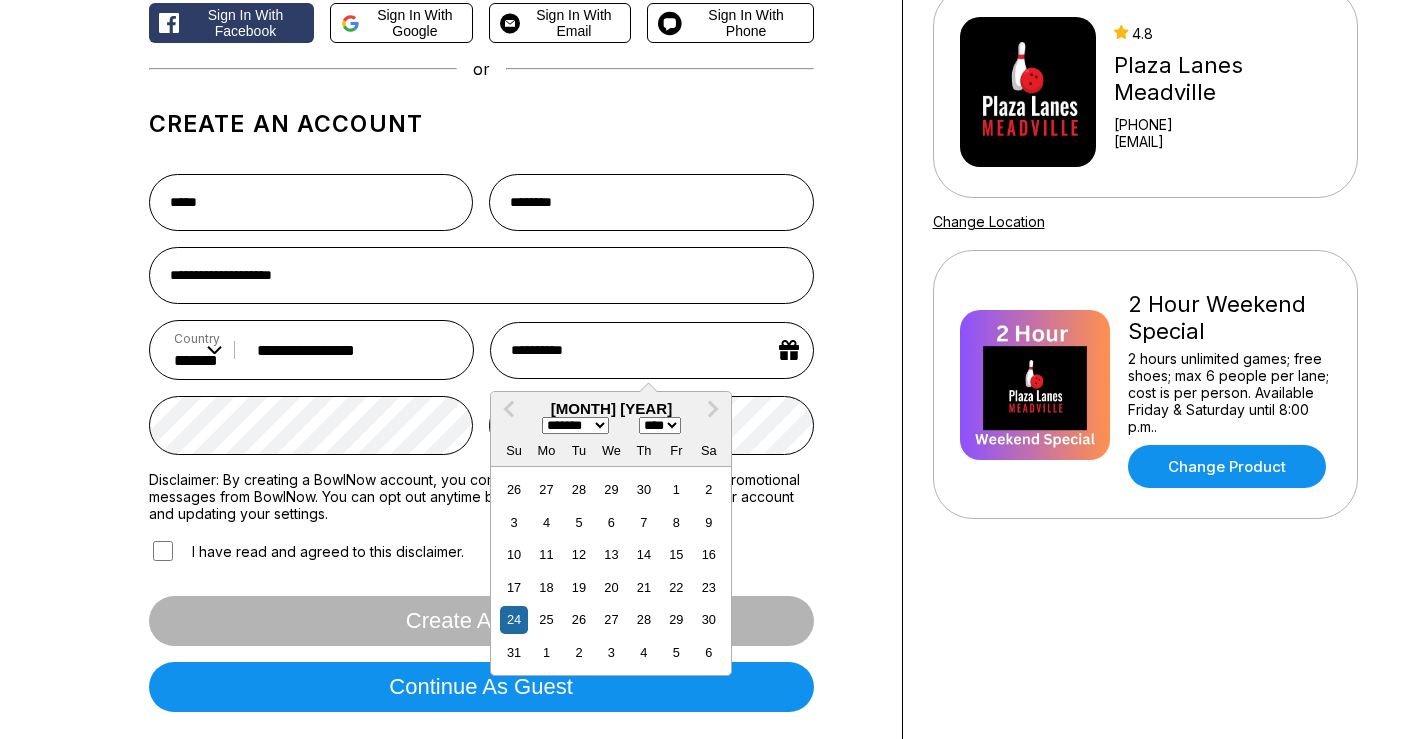 type on "**********" 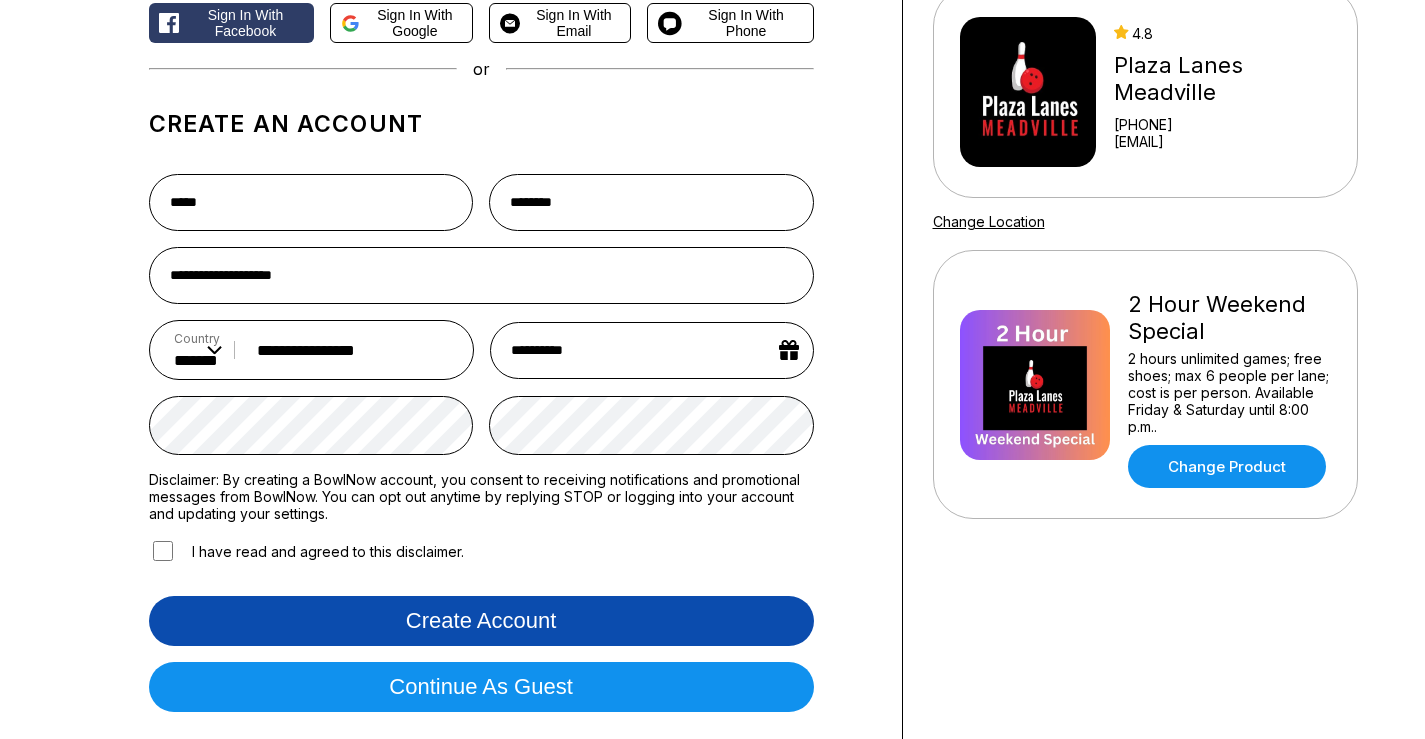 click on "Create account" at bounding box center (481, 621) 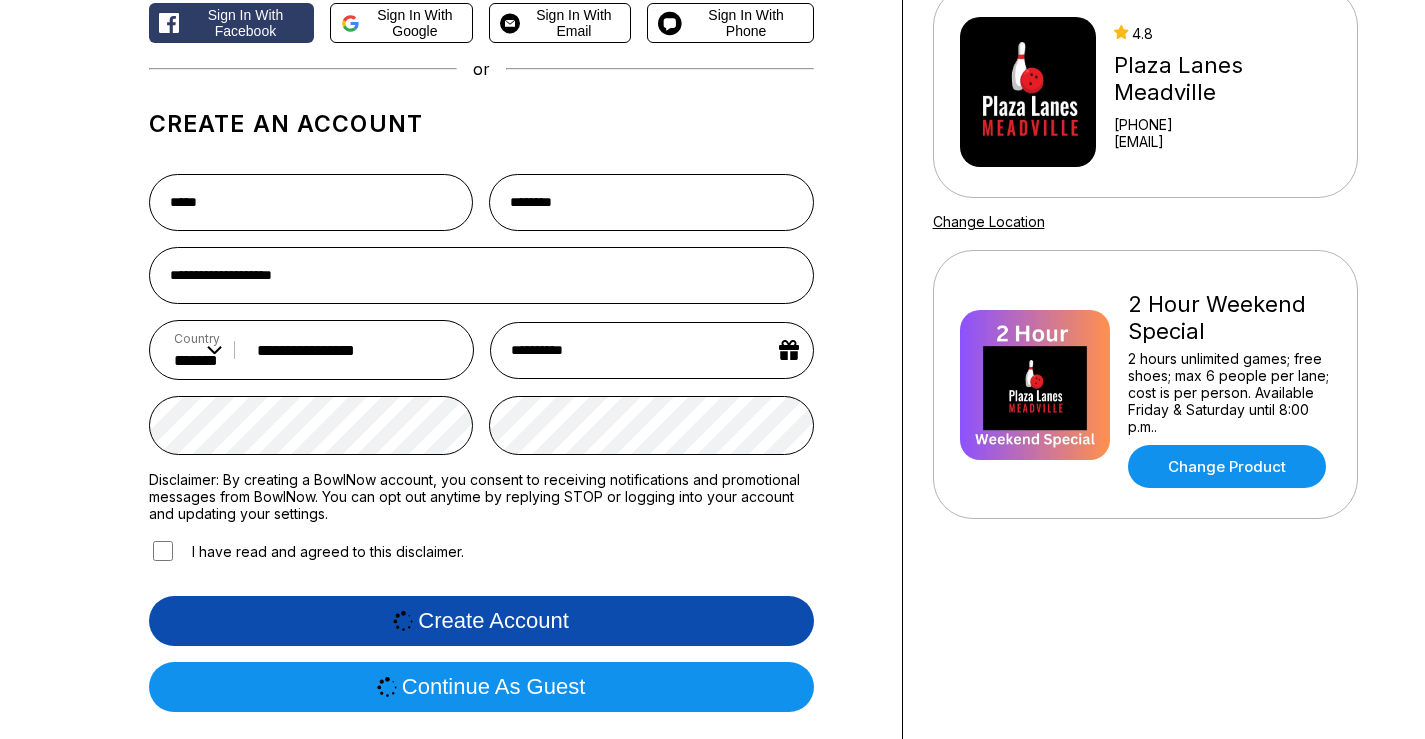 scroll, scrollTop: 0, scrollLeft: 0, axis: both 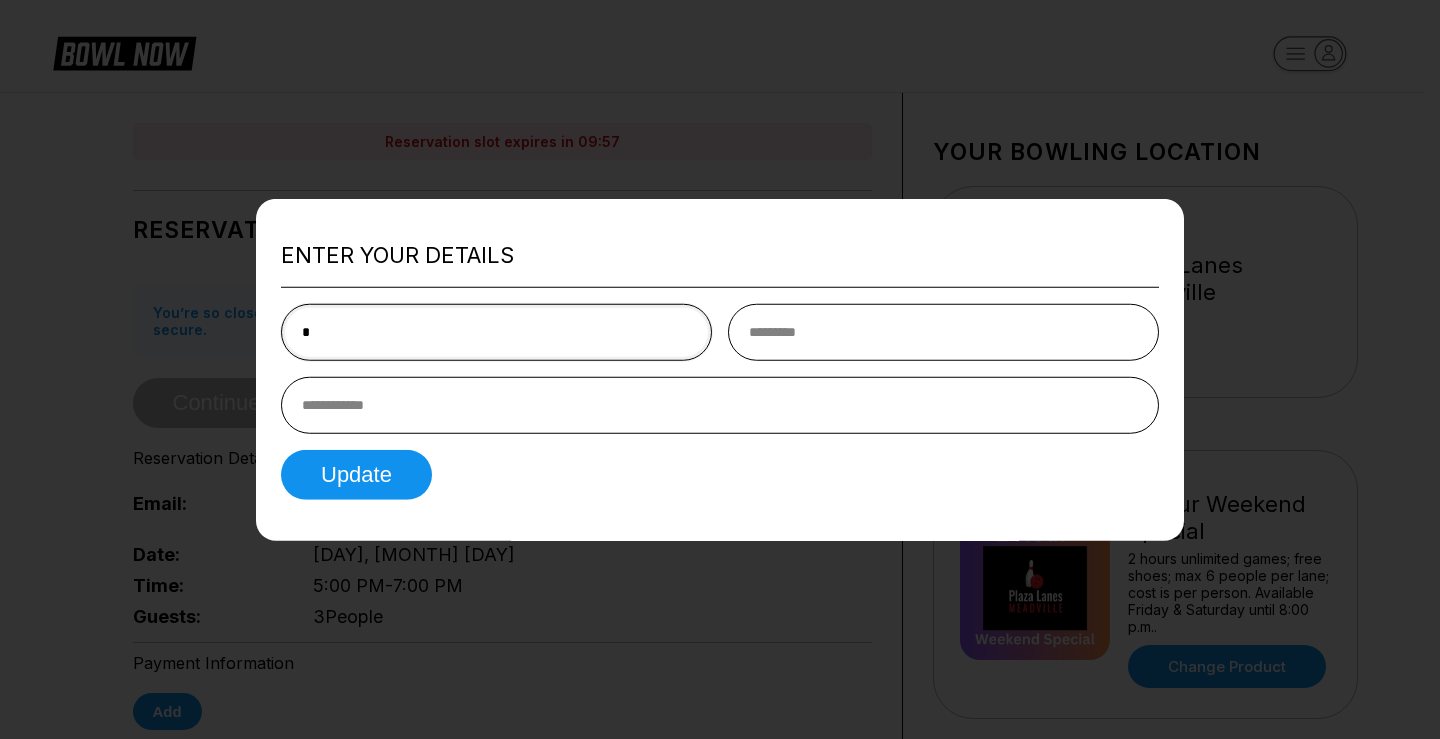 type on "*****" 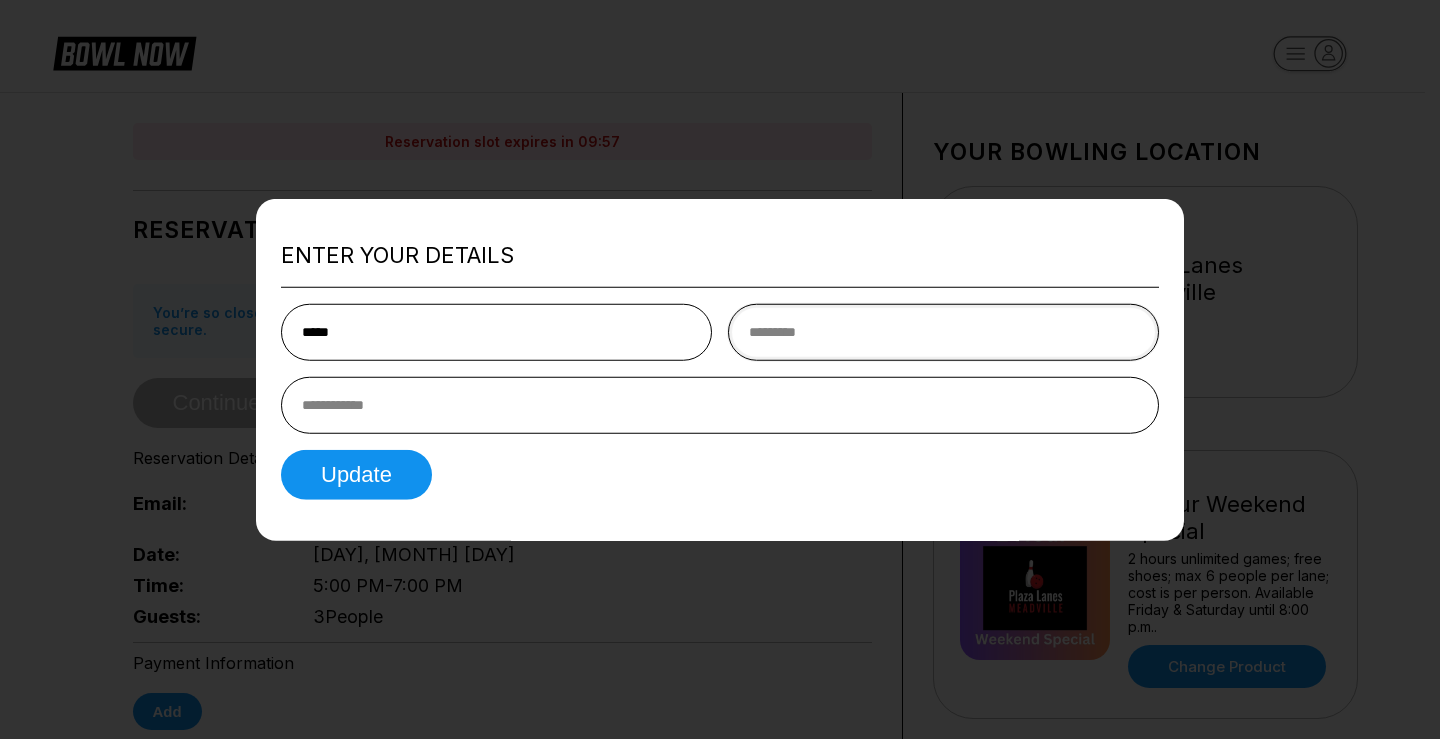 type on "********" 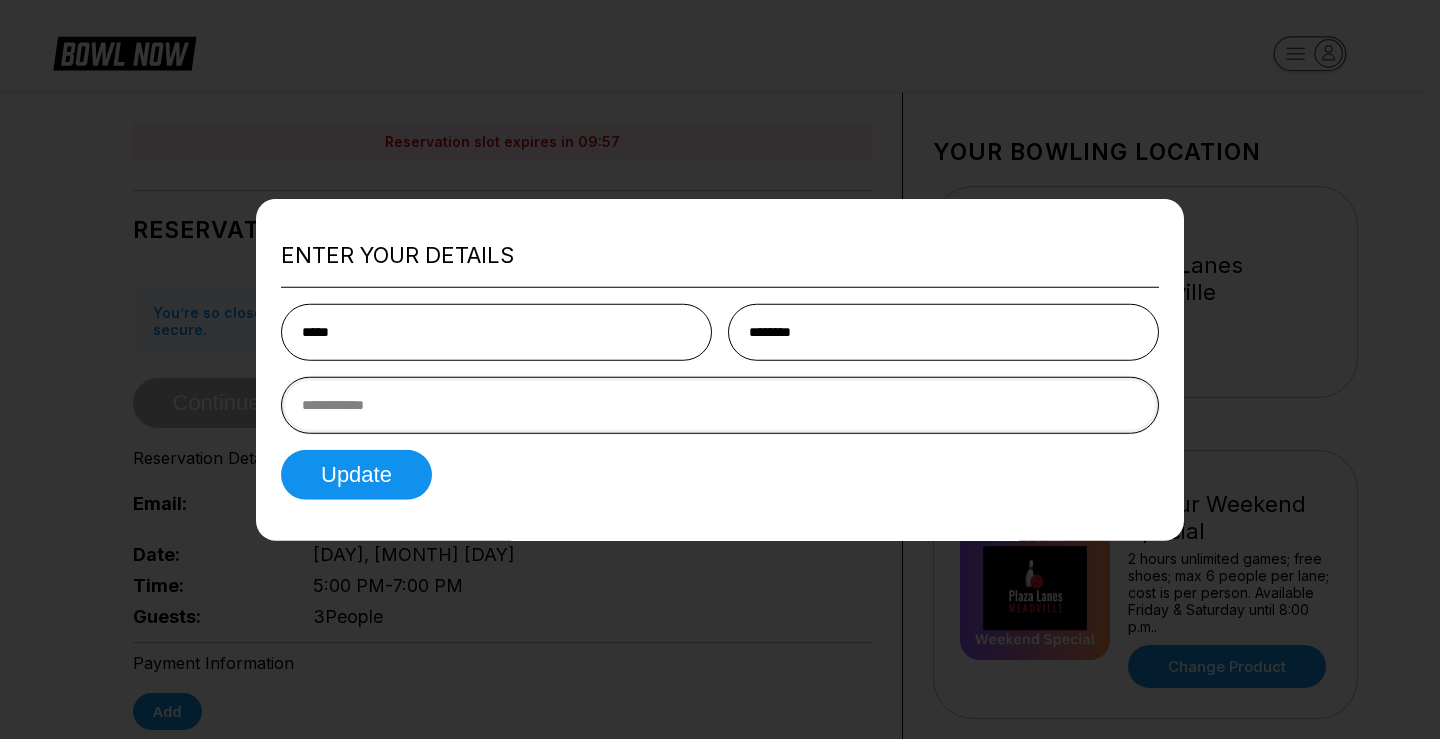 type on "**********" 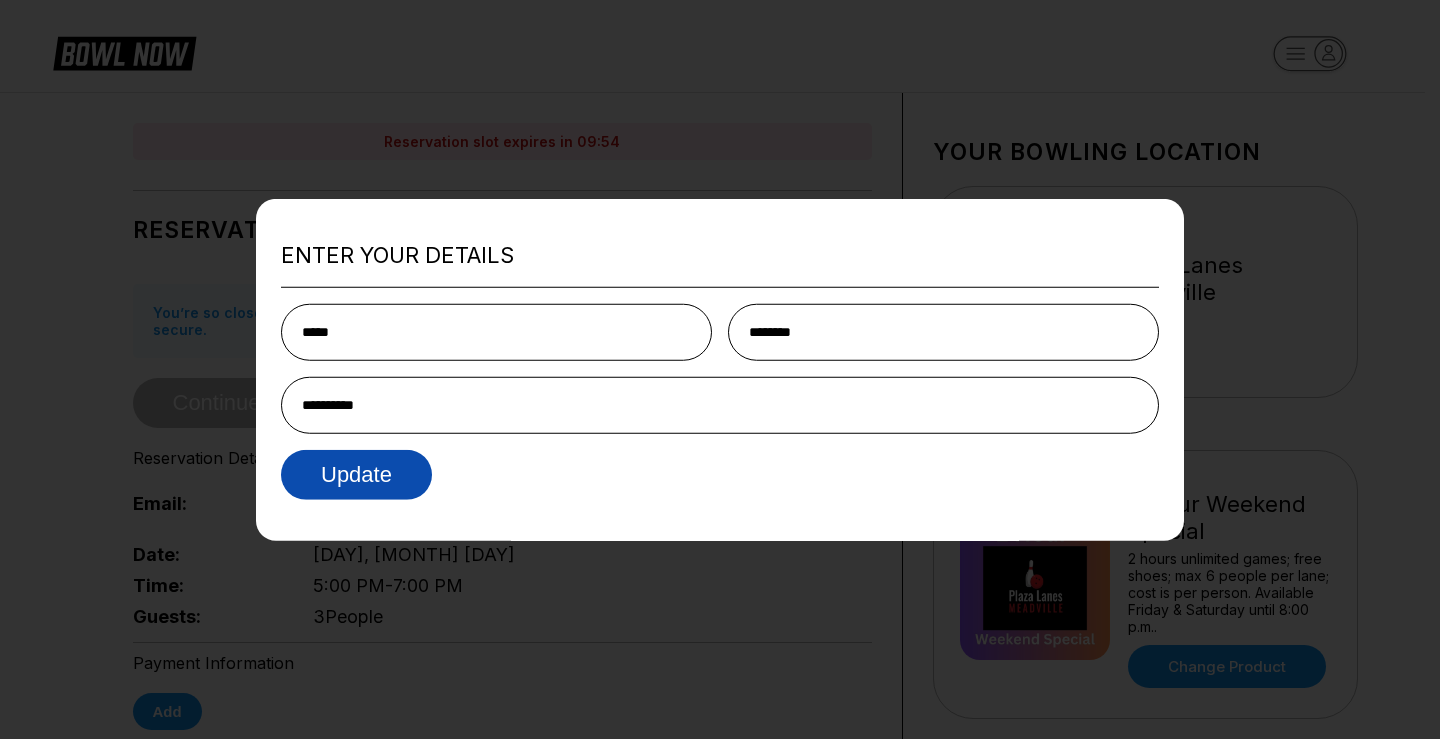 click on "Update" at bounding box center [356, 475] 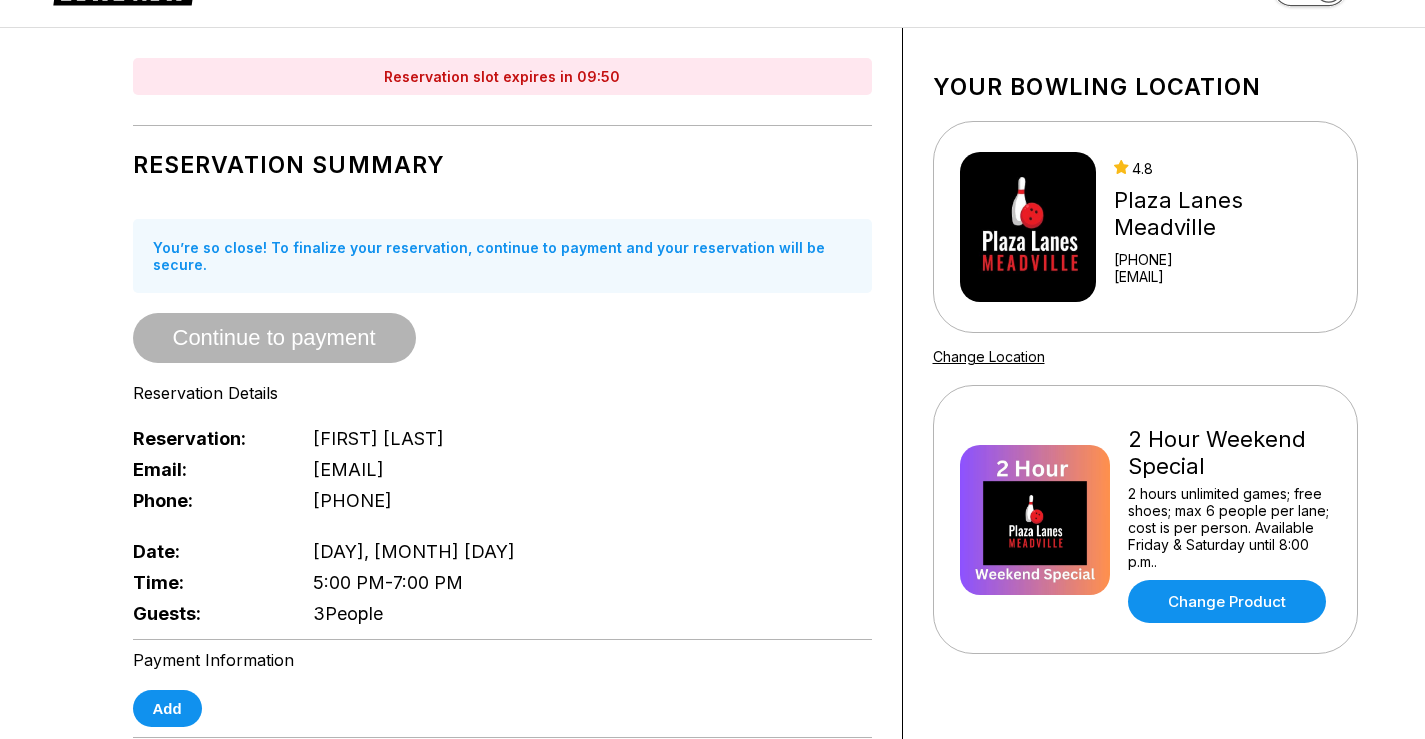 scroll, scrollTop: 100, scrollLeft: 0, axis: vertical 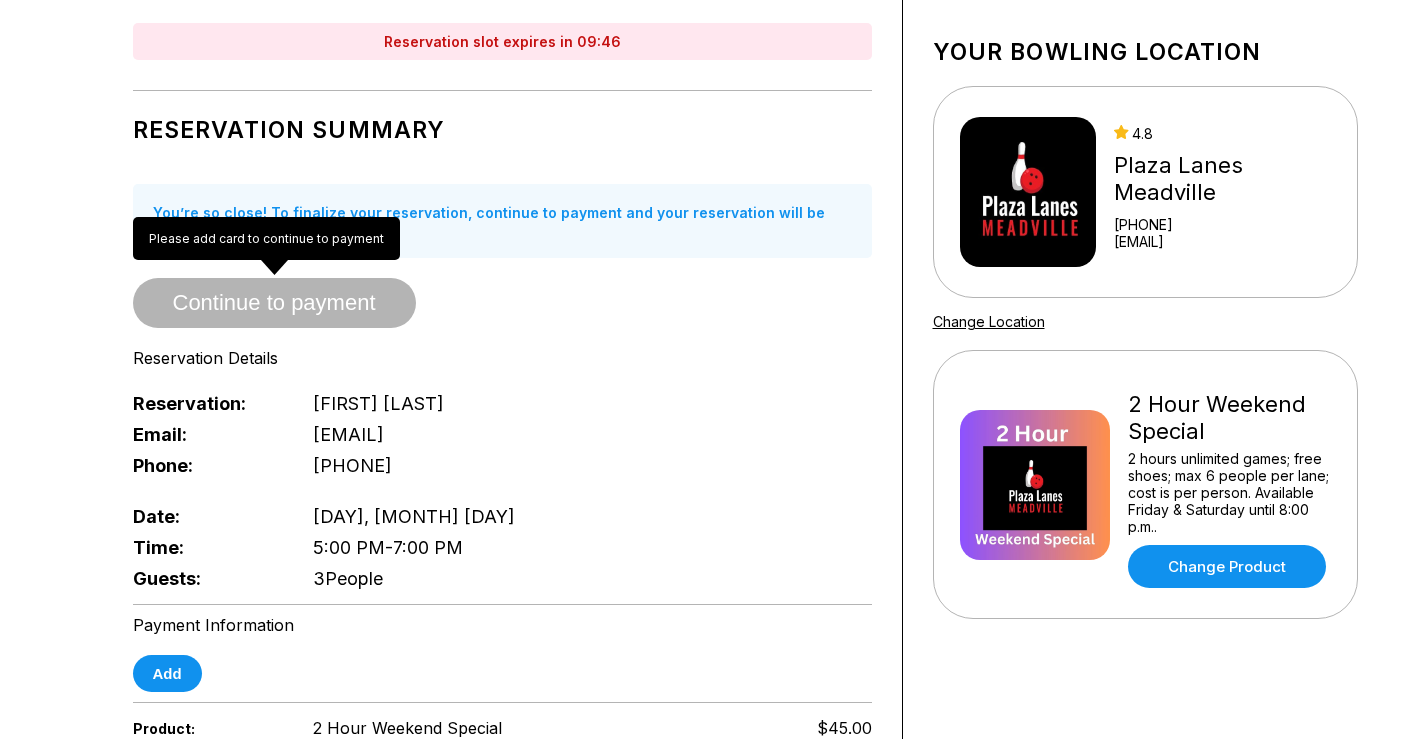 click on "Continue to payment" at bounding box center (274, 304) 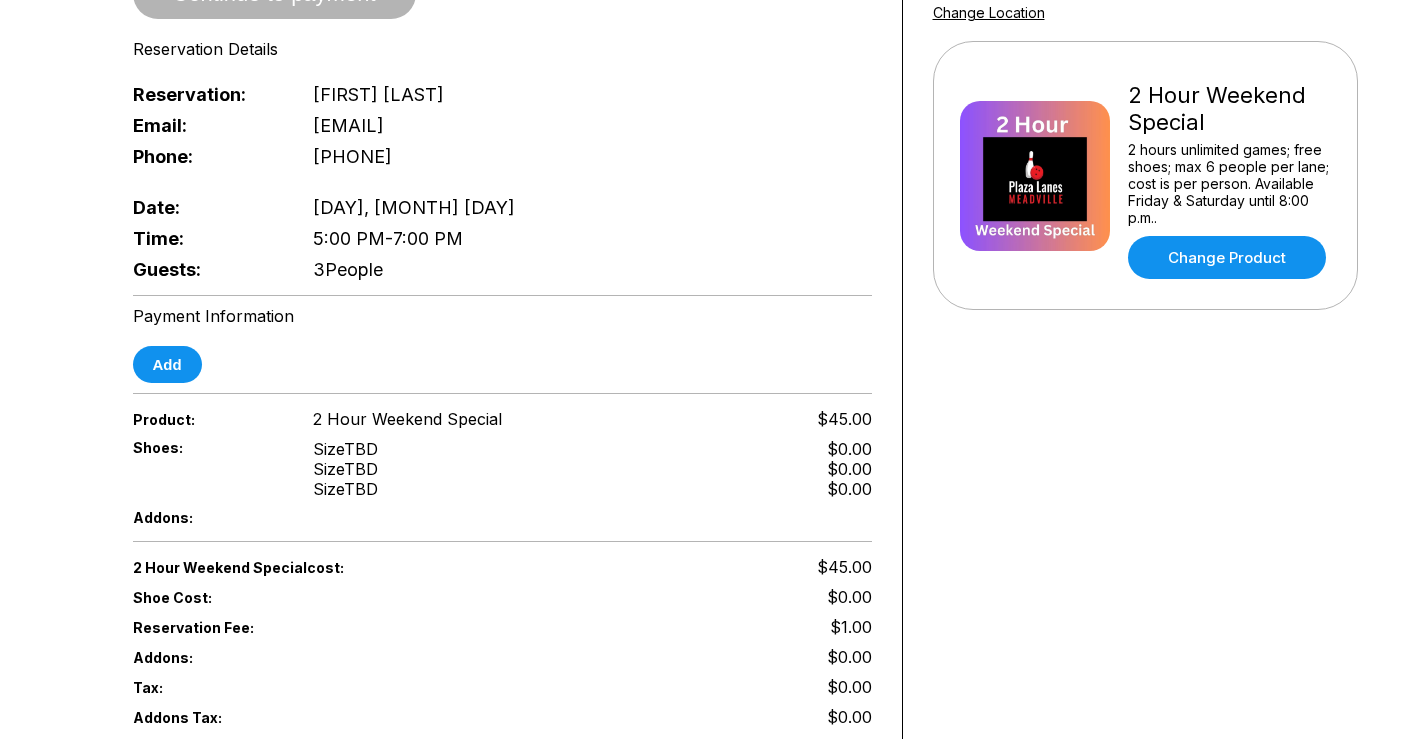 scroll, scrollTop: 400, scrollLeft: 0, axis: vertical 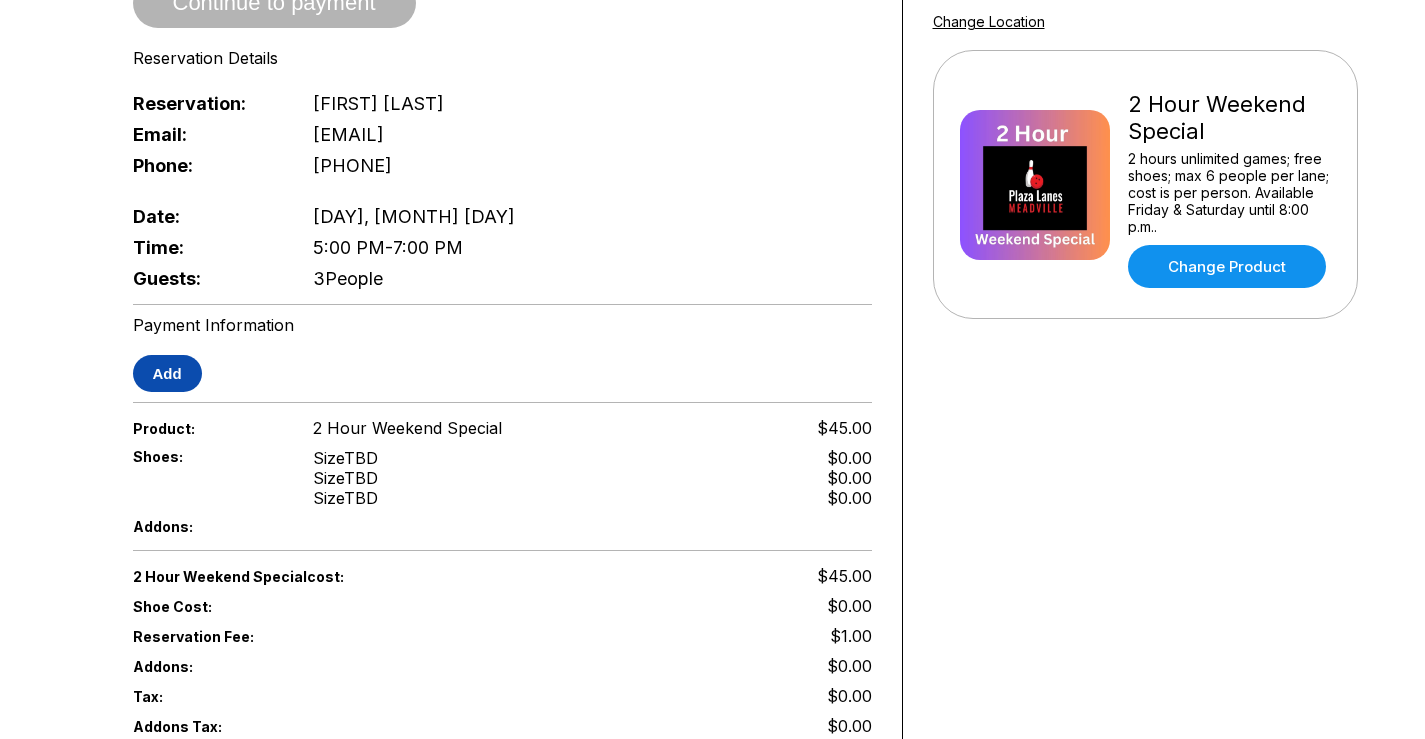 click on "Add" at bounding box center [167, 373] 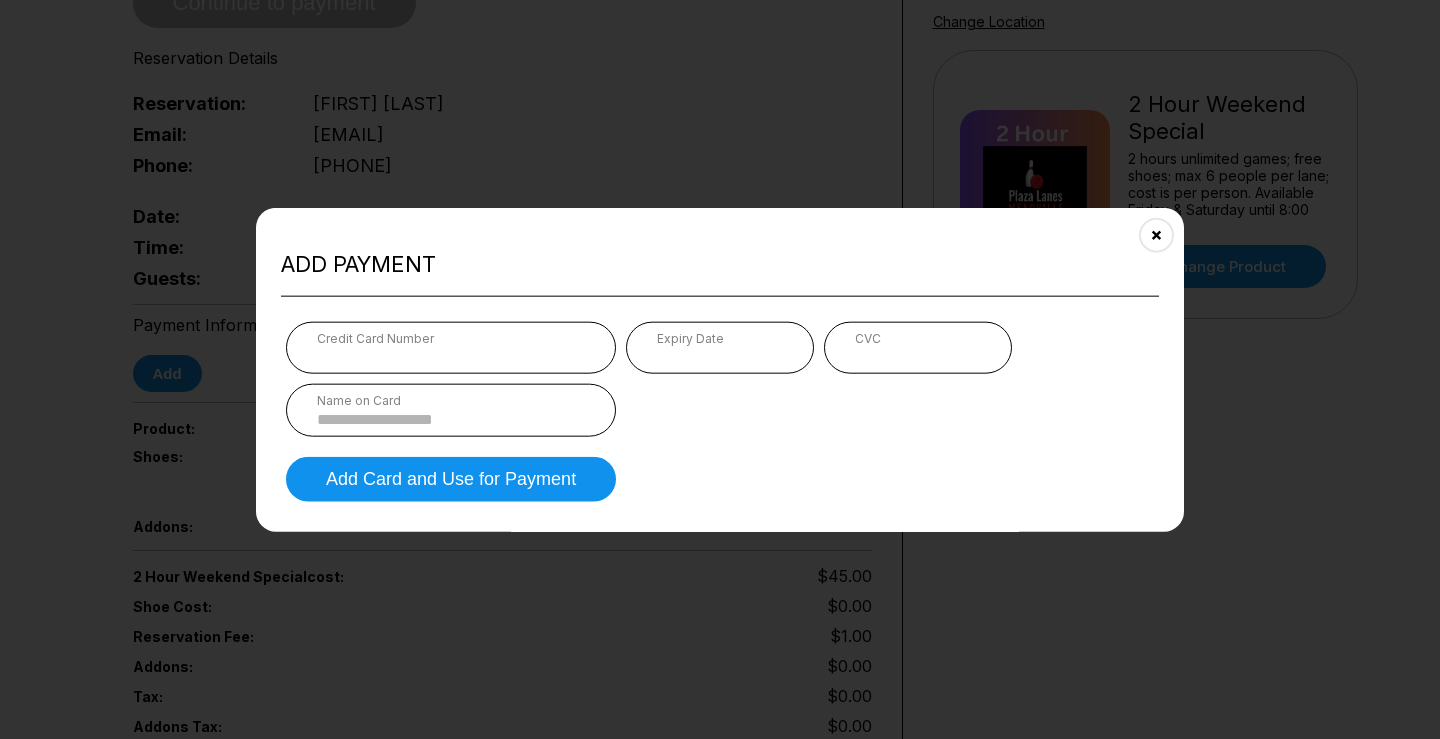 click on "Name on Card" at bounding box center [451, 400] 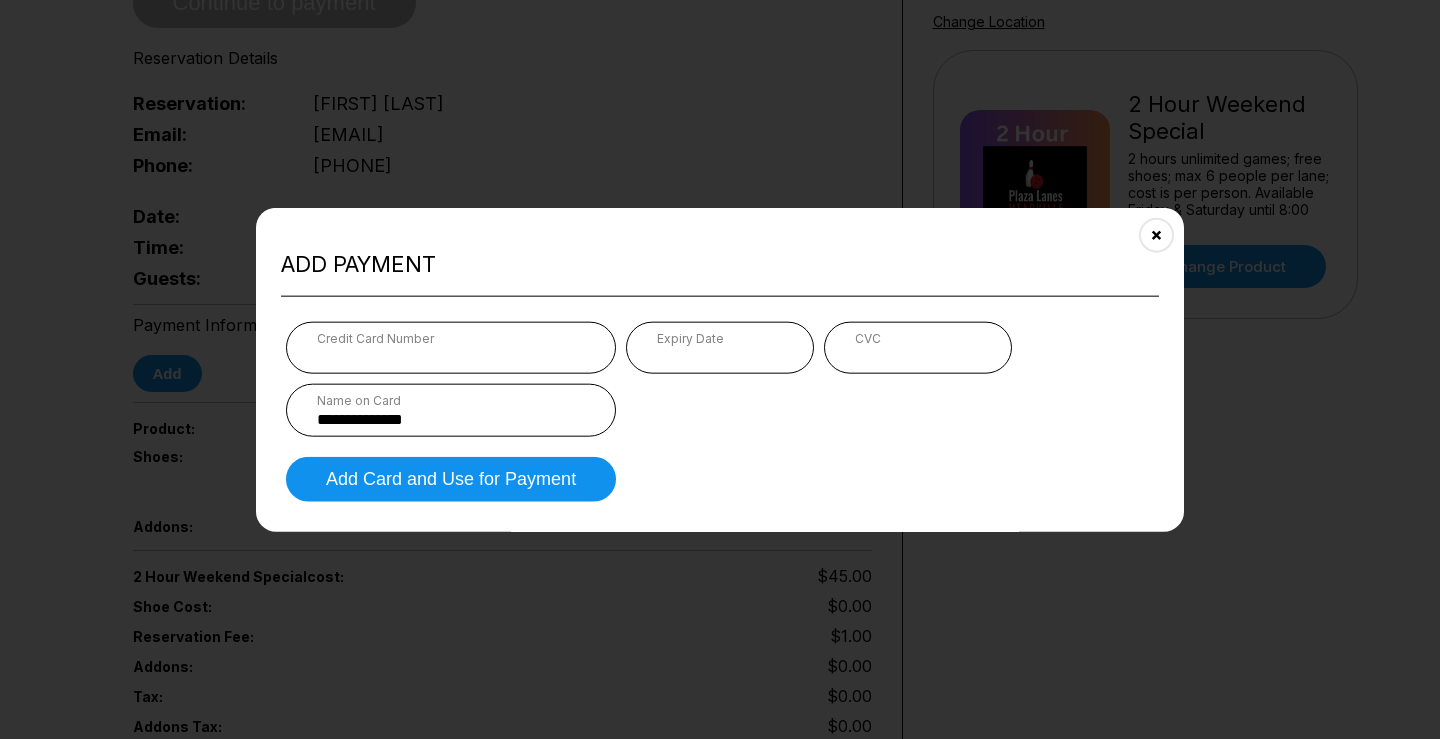 type on "*" 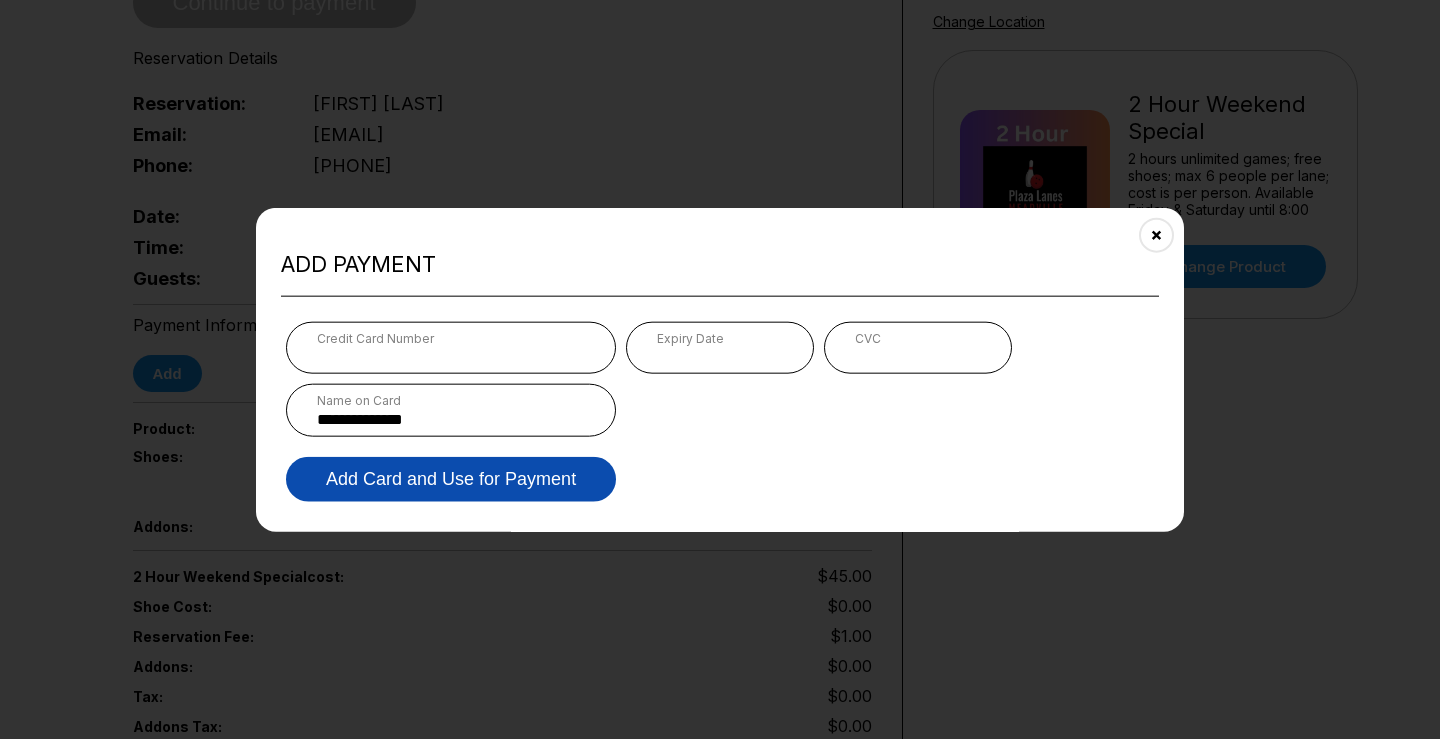 click on "Add Card and Use for Payment" at bounding box center [451, 479] 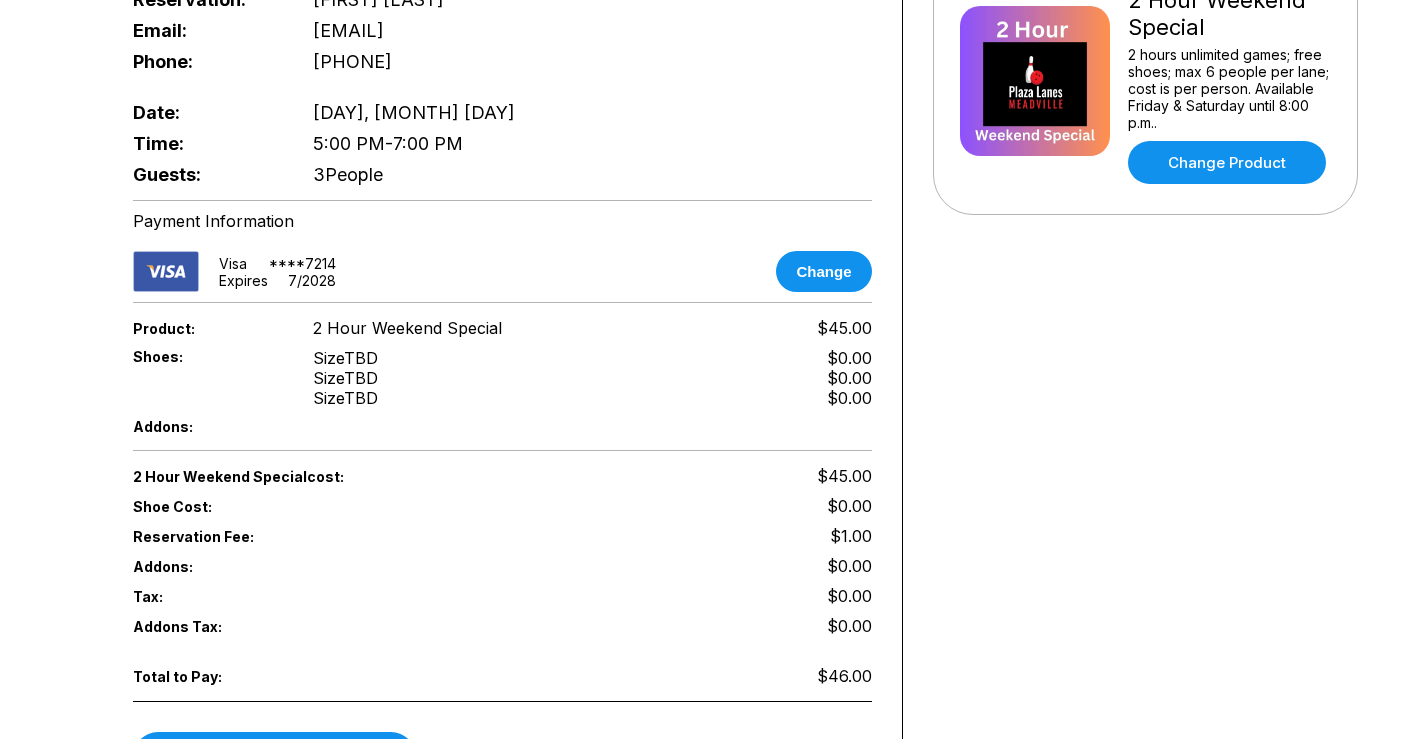 scroll, scrollTop: 600, scrollLeft: 0, axis: vertical 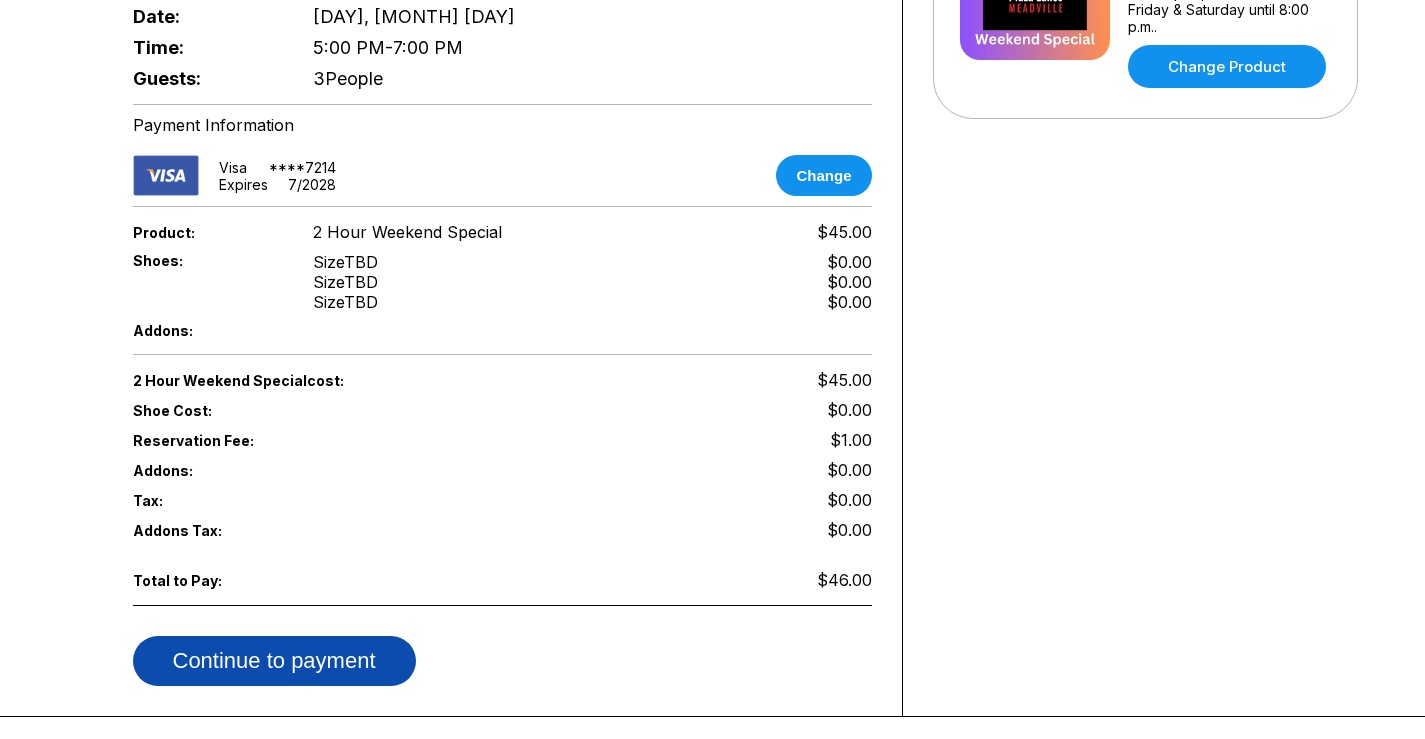 click on "Continue to payment" at bounding box center [274, 661] 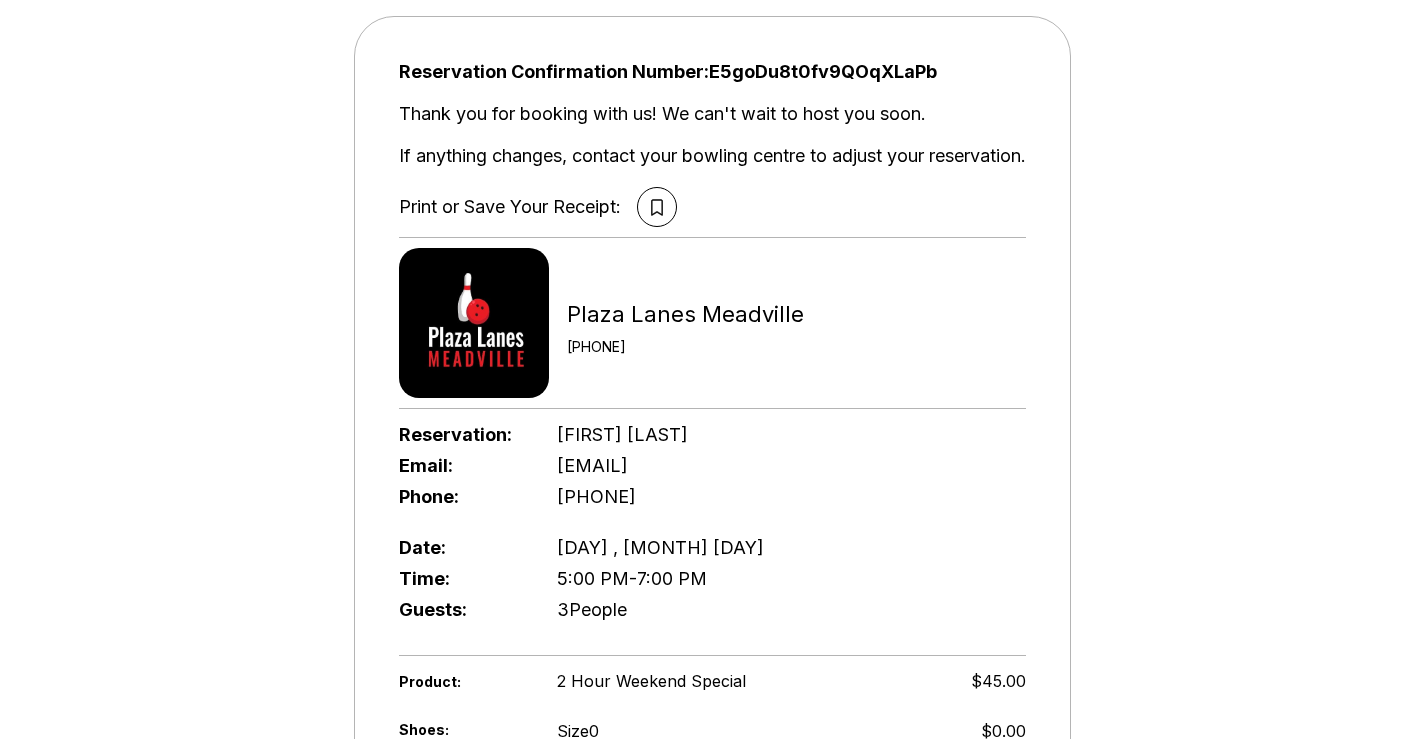 scroll, scrollTop: 100, scrollLeft: 0, axis: vertical 